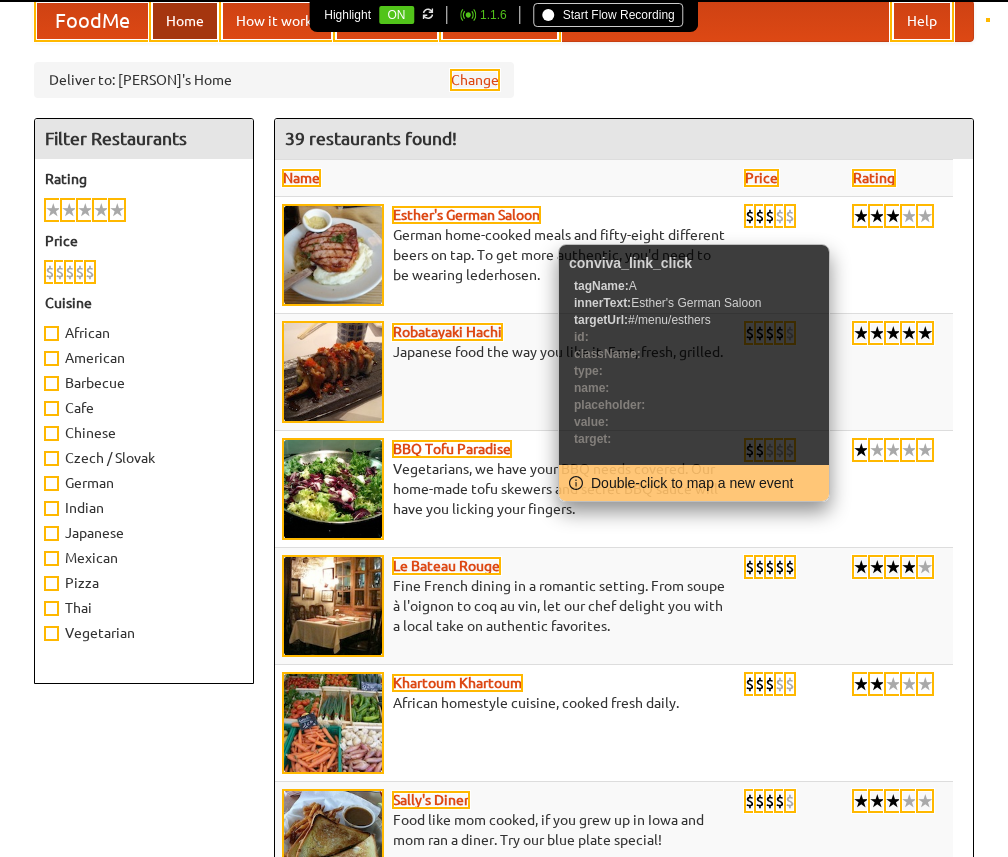 scroll, scrollTop: 0, scrollLeft: 0, axis: both 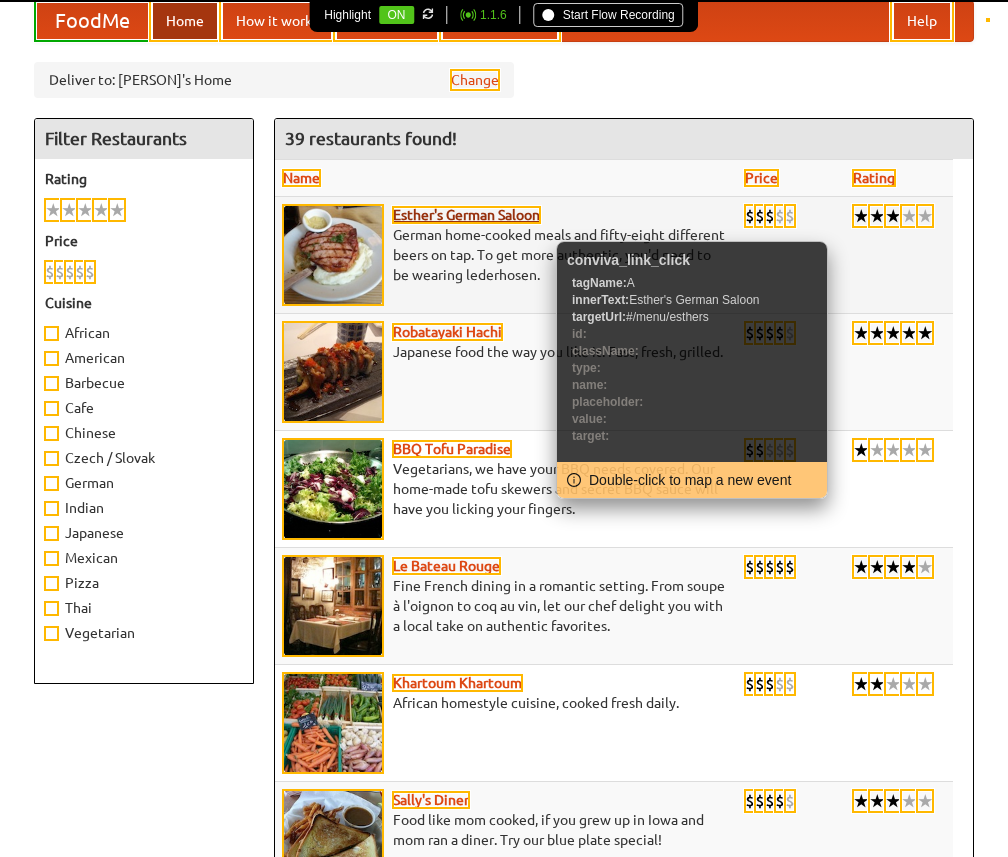click on "Esther's German Saloon" at bounding box center (466, 215) 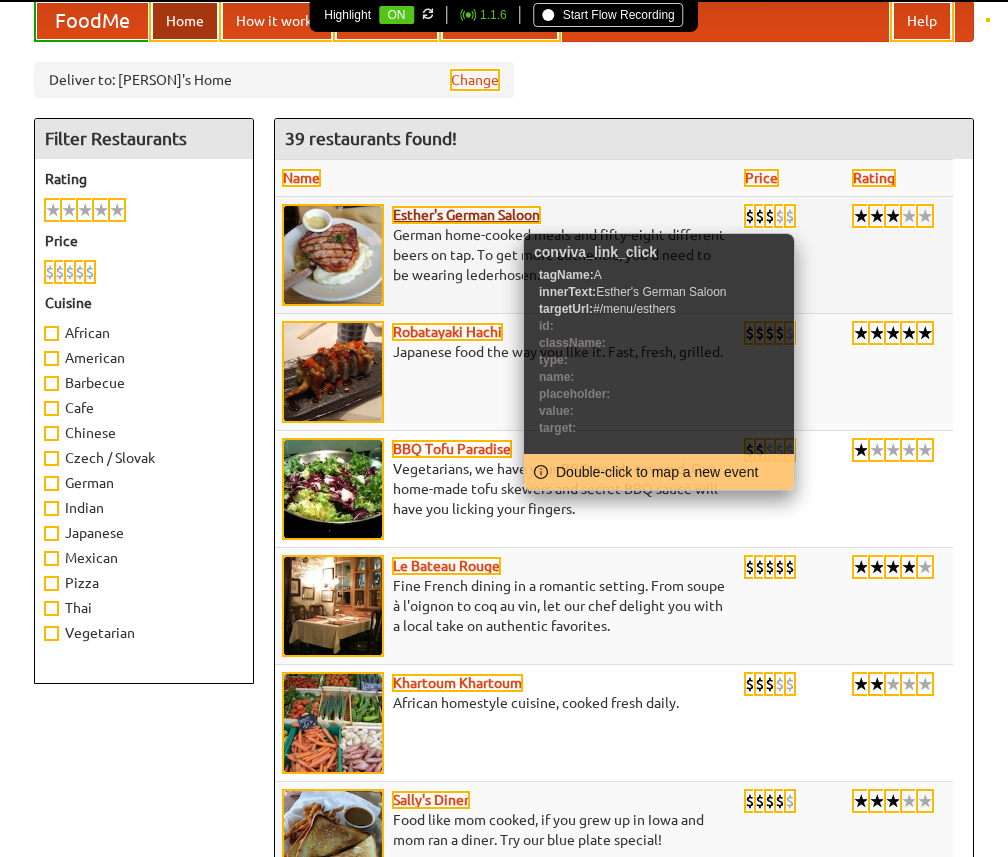 click on "Esther's German Saloon" at bounding box center (466, 215) 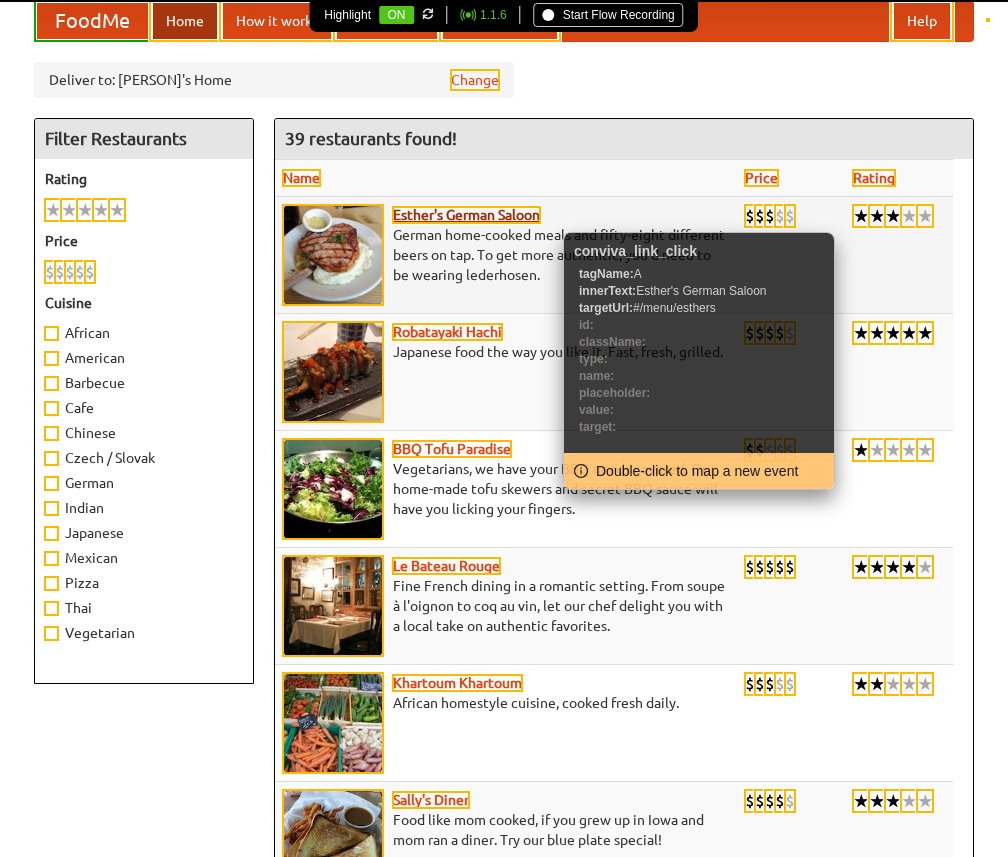 click on "Esther's German Saloon" at bounding box center (466, 215) 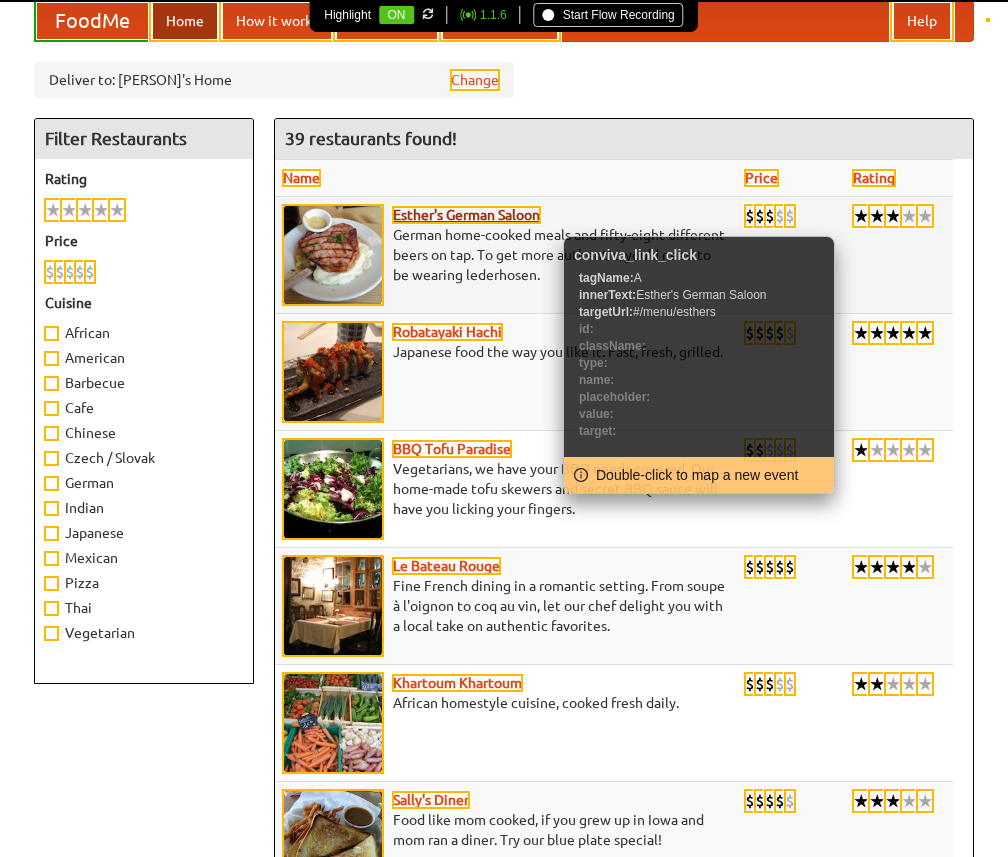click on "Esther's German Saloon" at bounding box center [466, 215] 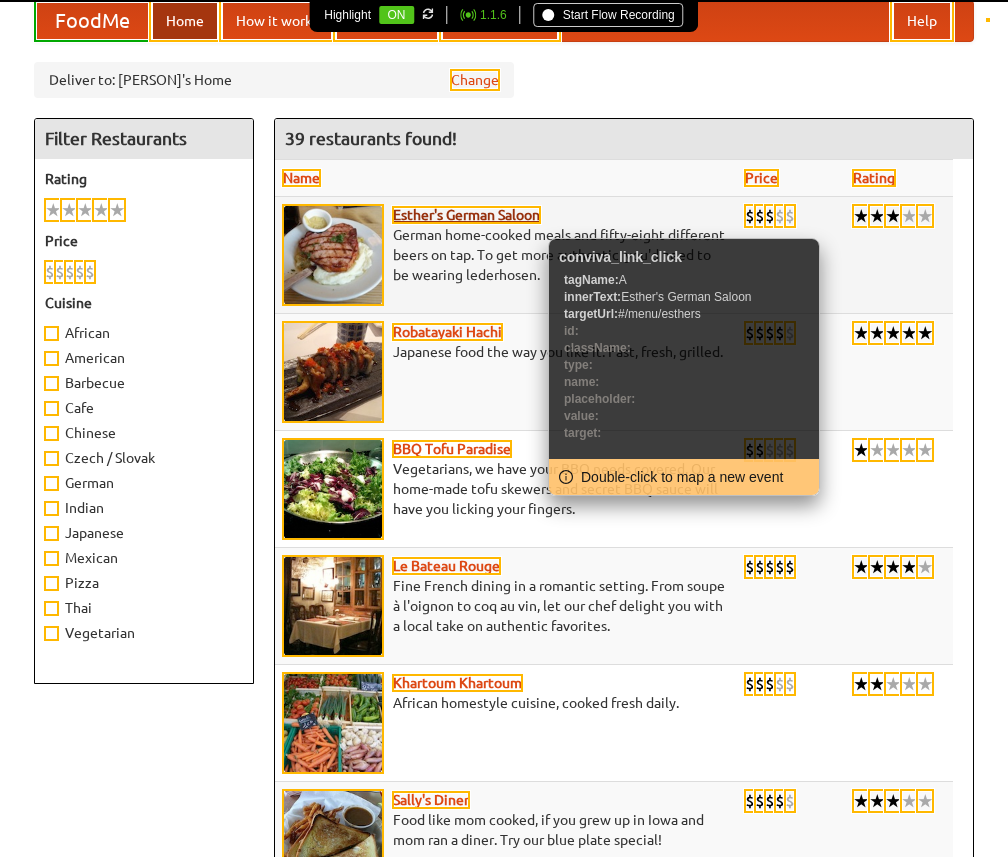 click on "Esther's German Saloon" at bounding box center [466, 215] 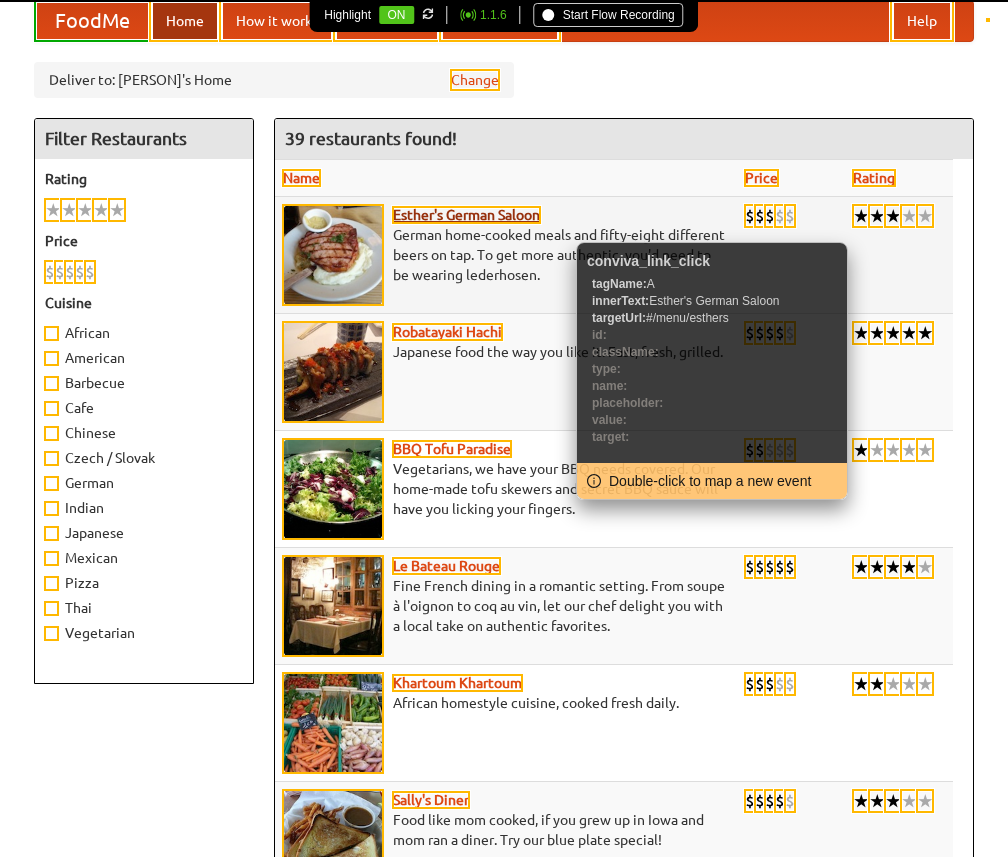 click on "Esther's German Saloon" at bounding box center (466, 215) 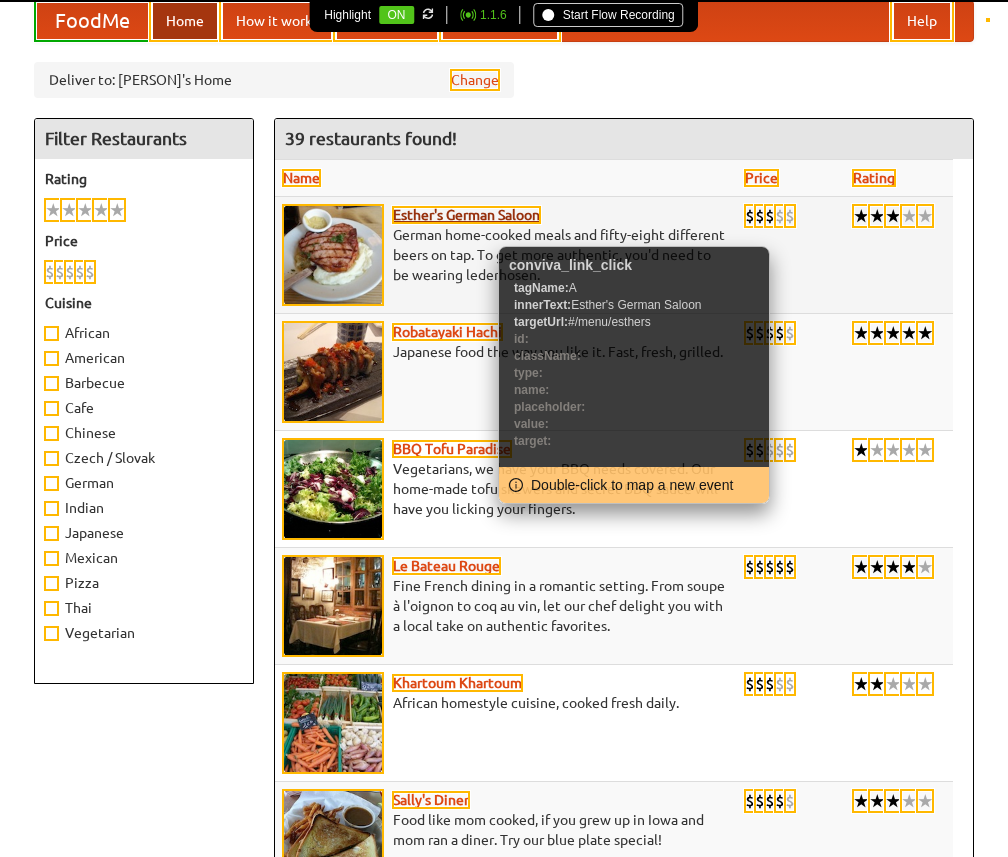 click on "Esther's German Saloon" at bounding box center (466, 215) 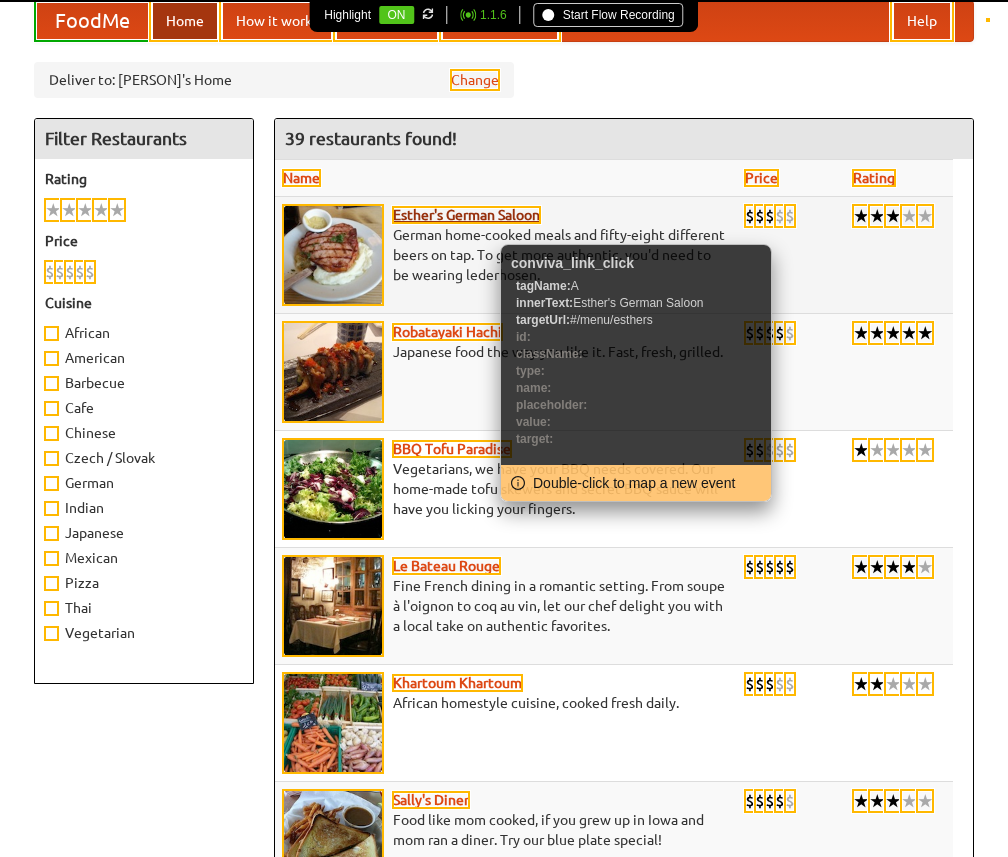click on "Esther's German Saloon" at bounding box center [466, 215] 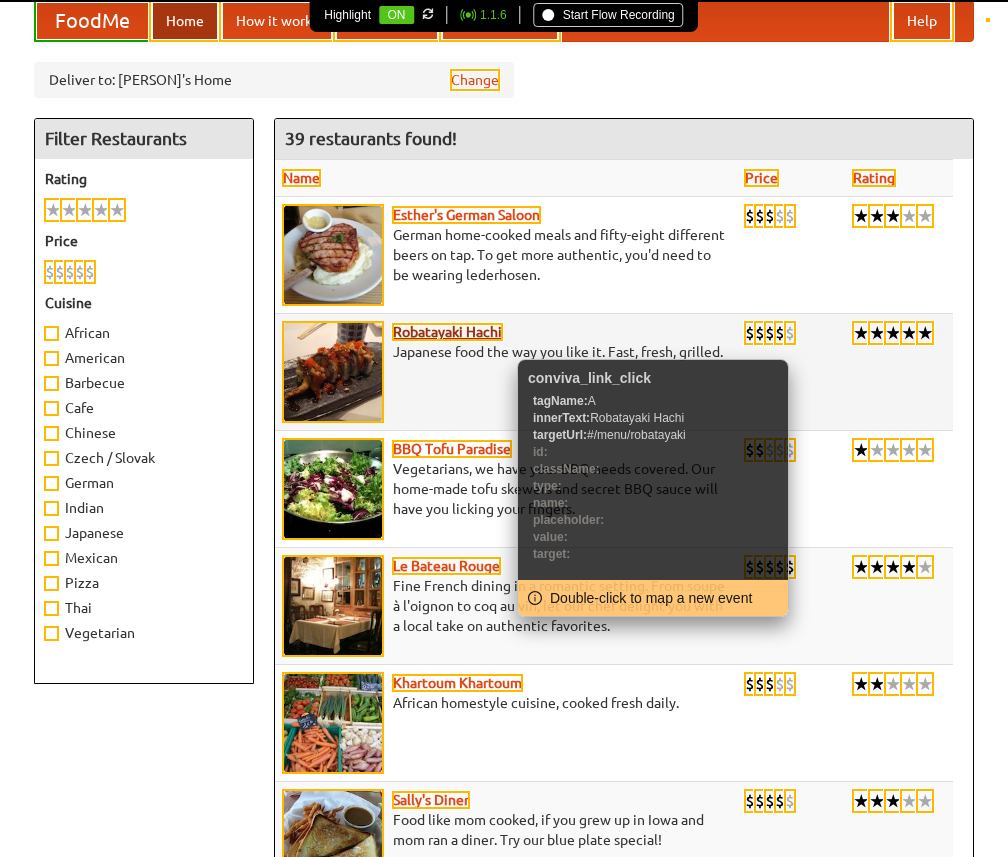 click on "Robatayaki Hachi" at bounding box center [447, 332] 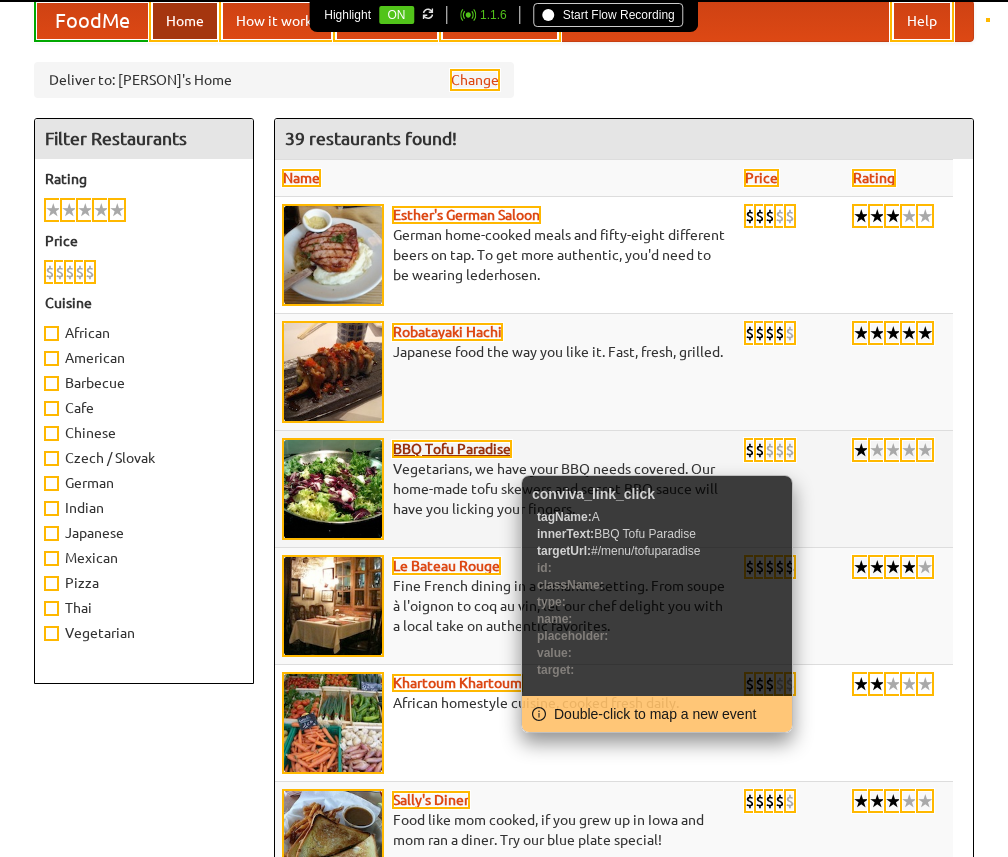 click on "BBQ Tofu Paradise" at bounding box center (452, 449) 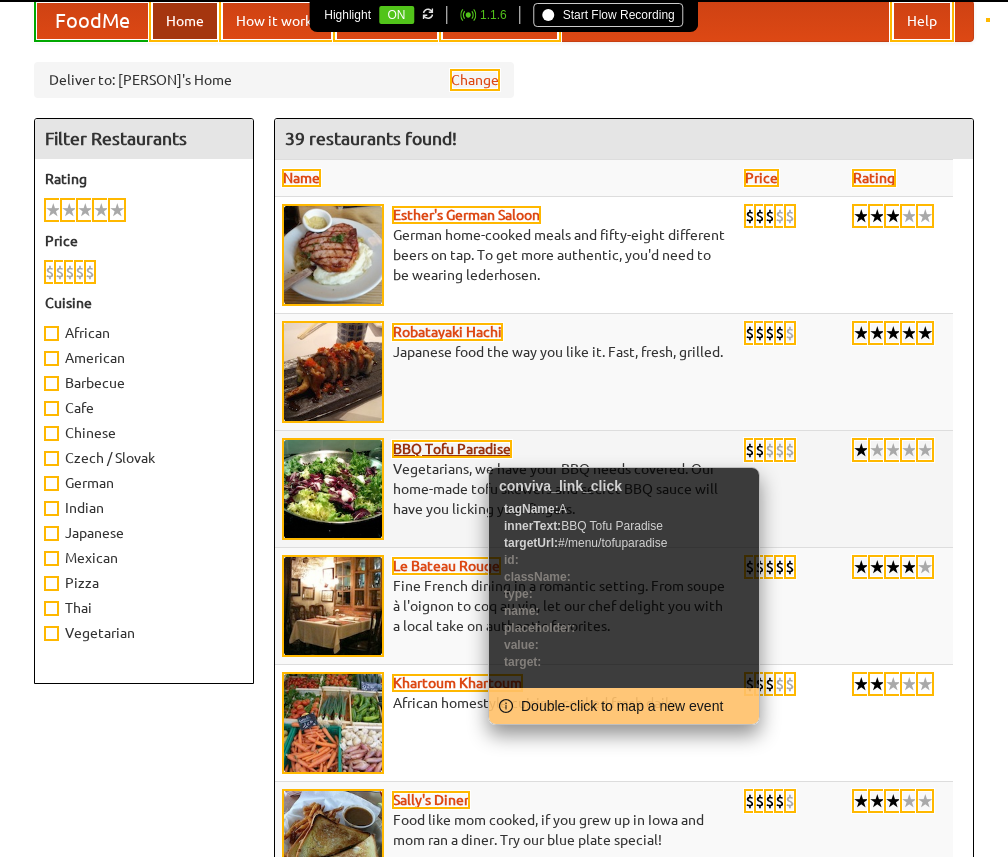 click on "BBQ Tofu Paradise" at bounding box center (452, 449) 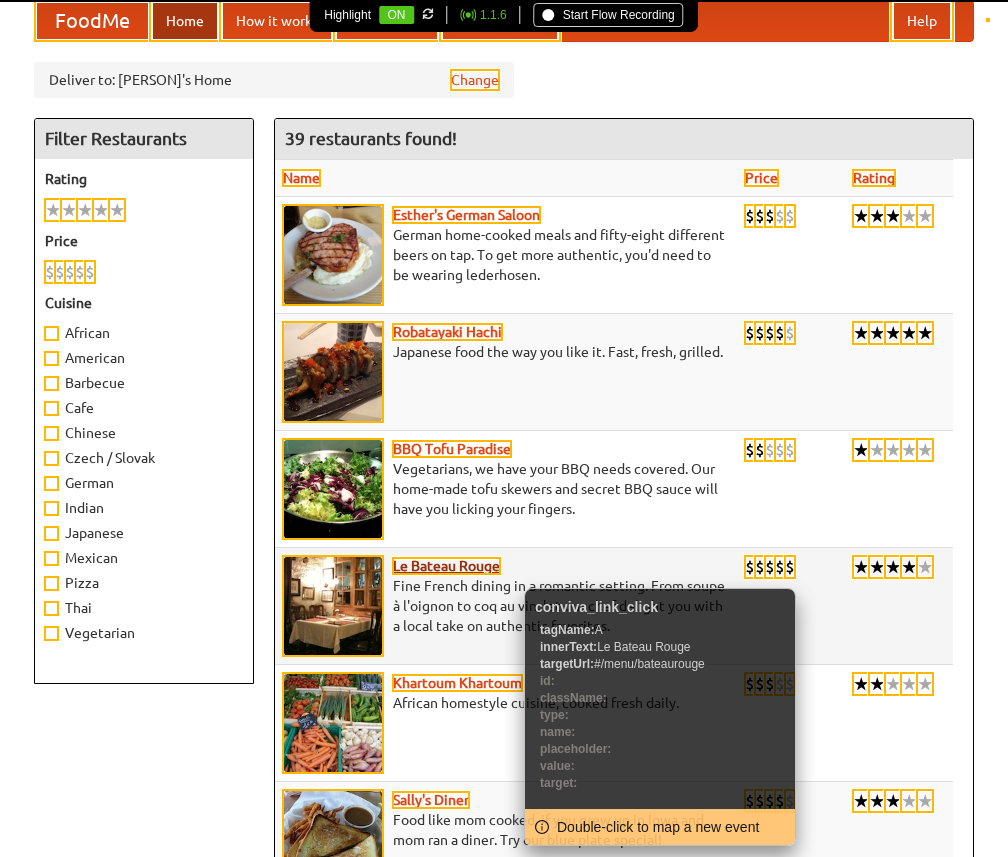 click on "Le Bateau Rouge" at bounding box center [446, 566] 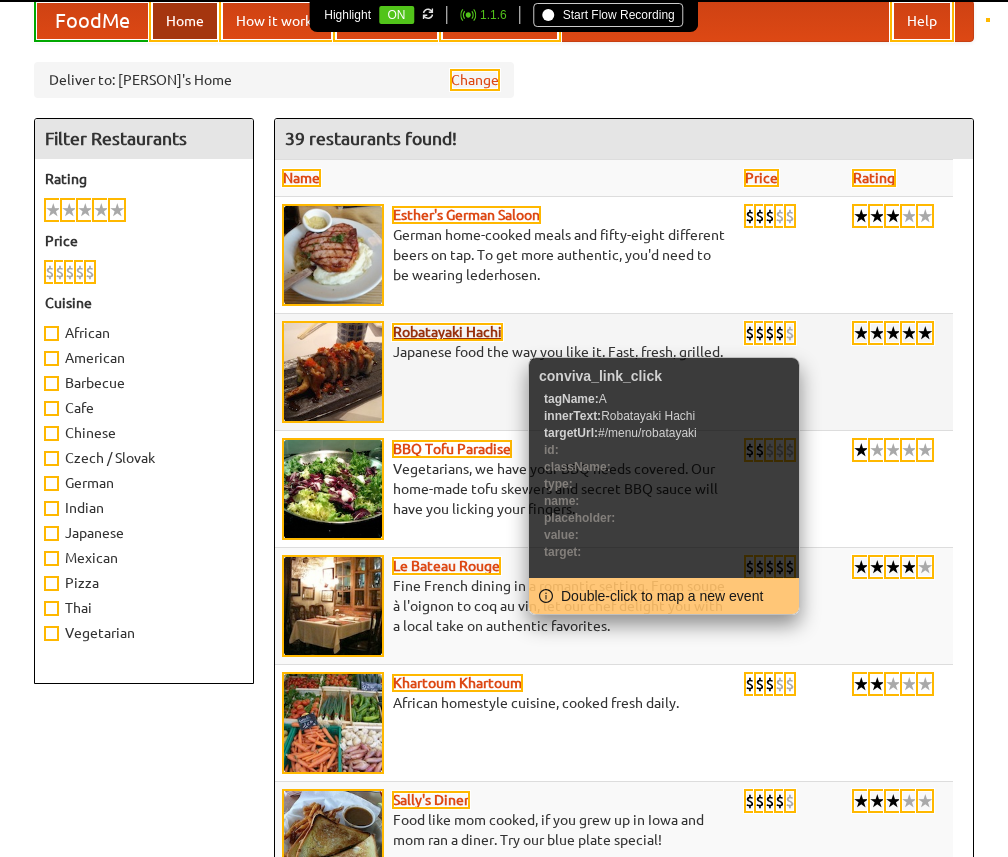 click on "Robatayaki Hachi" at bounding box center [447, 332] 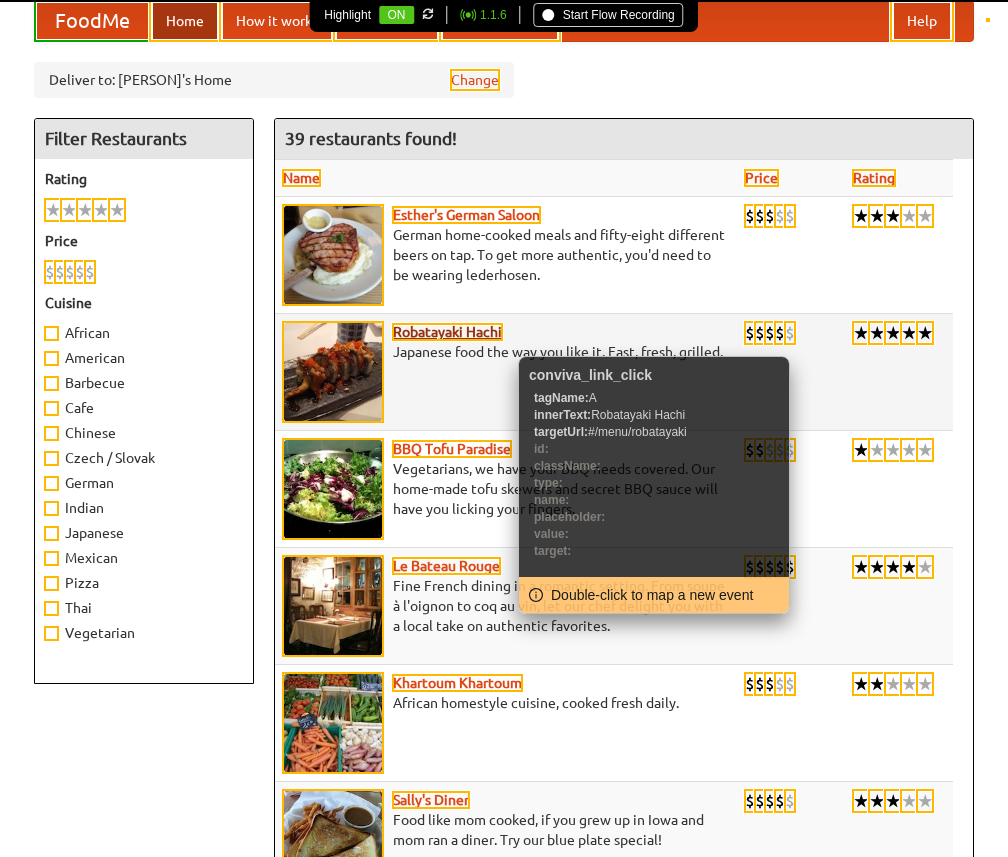 click on "Robatayaki Hachi" at bounding box center [447, 332] 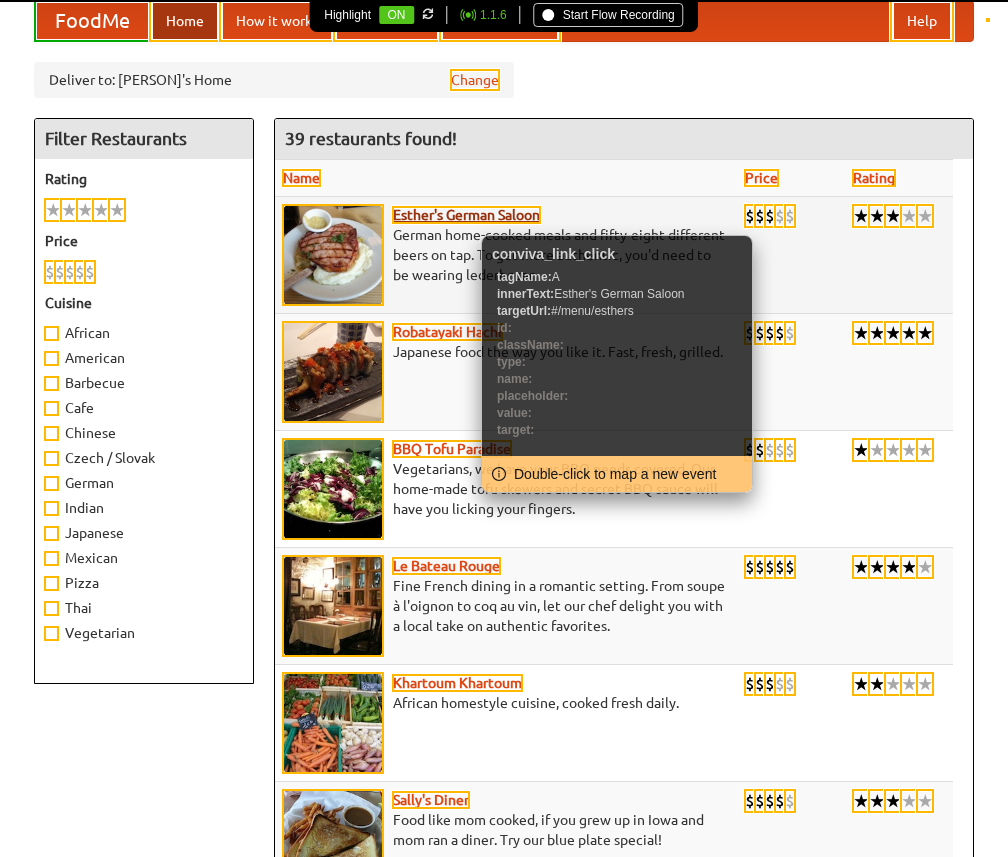 click on "Esther's German Saloon" at bounding box center [466, 215] 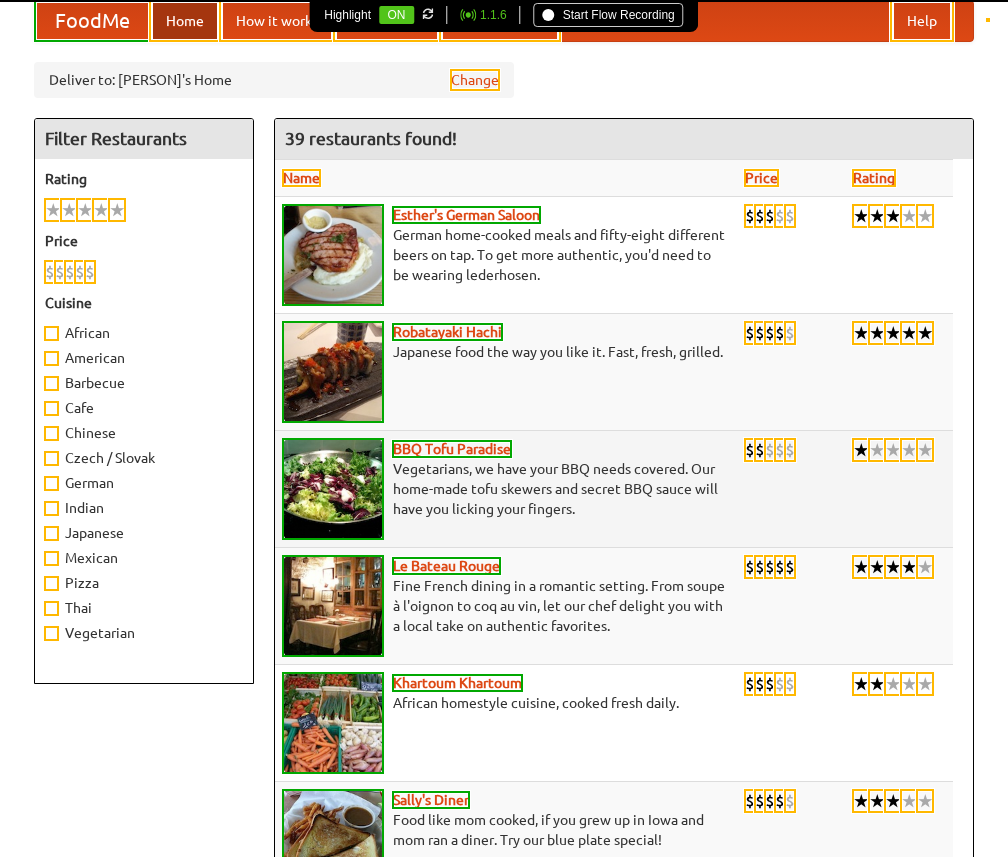 click on "$ $ $ $ $ clear" at bounding box center [790, 489] 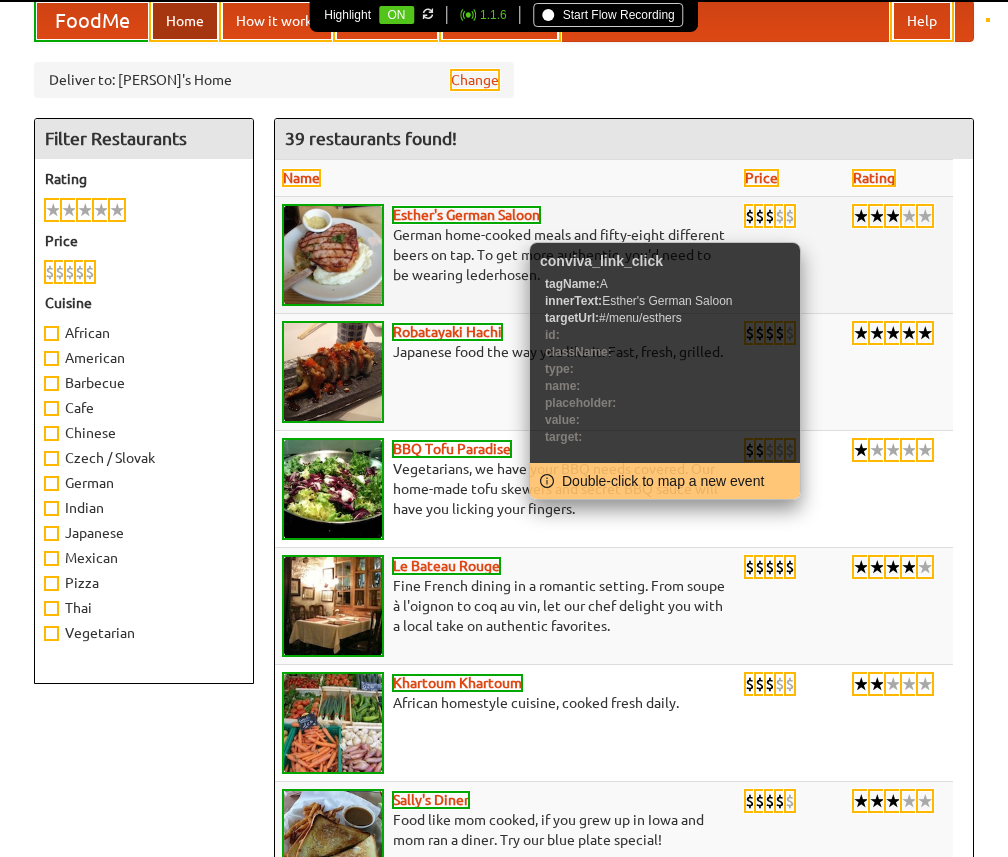 click on "Esther's German Saloon
German home-cooked meals and fifty-eight different beers on tap. To get more authentic, you'd need to be wearing lederhosen." at bounding box center (506, 255) 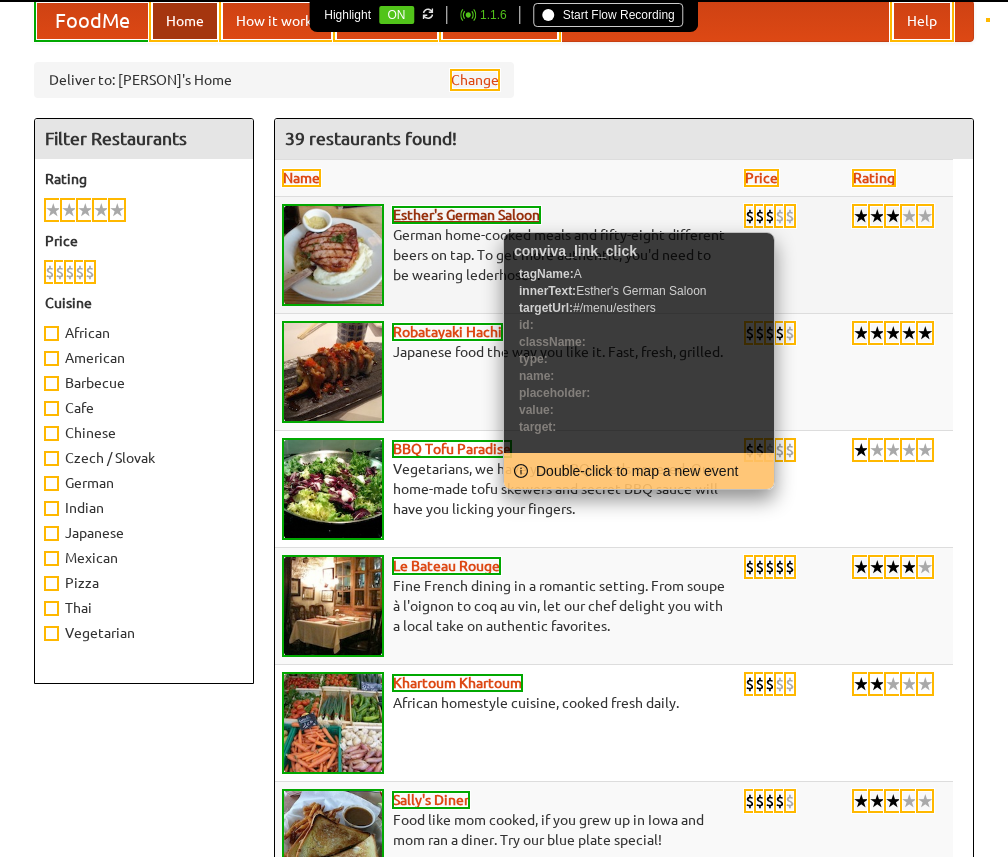 click on "Esther's German Saloon" at bounding box center [466, 215] 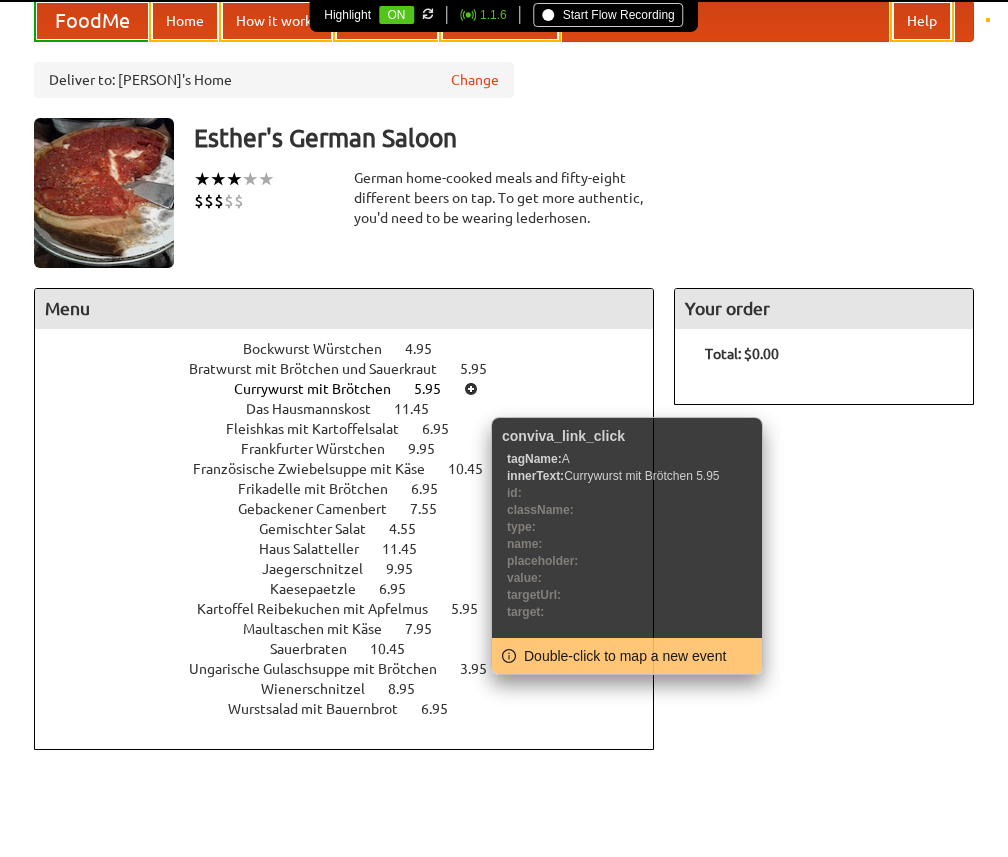 click at bounding box center [471, 389] 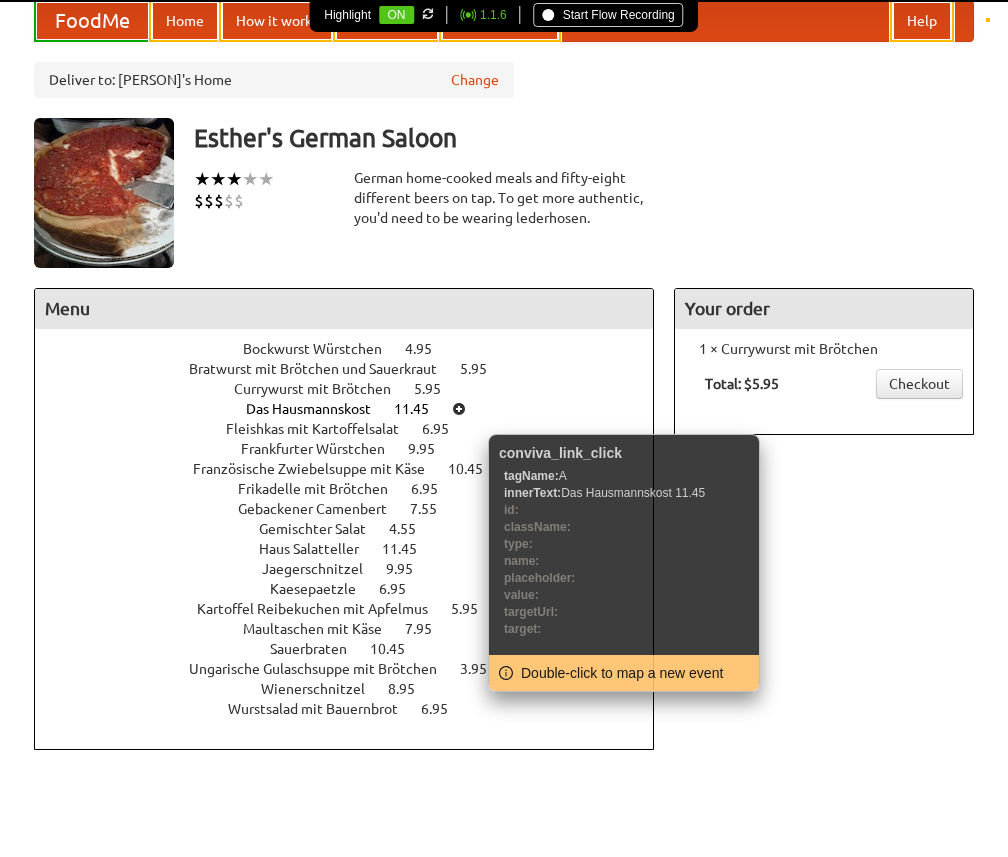 click at bounding box center (459, 409) 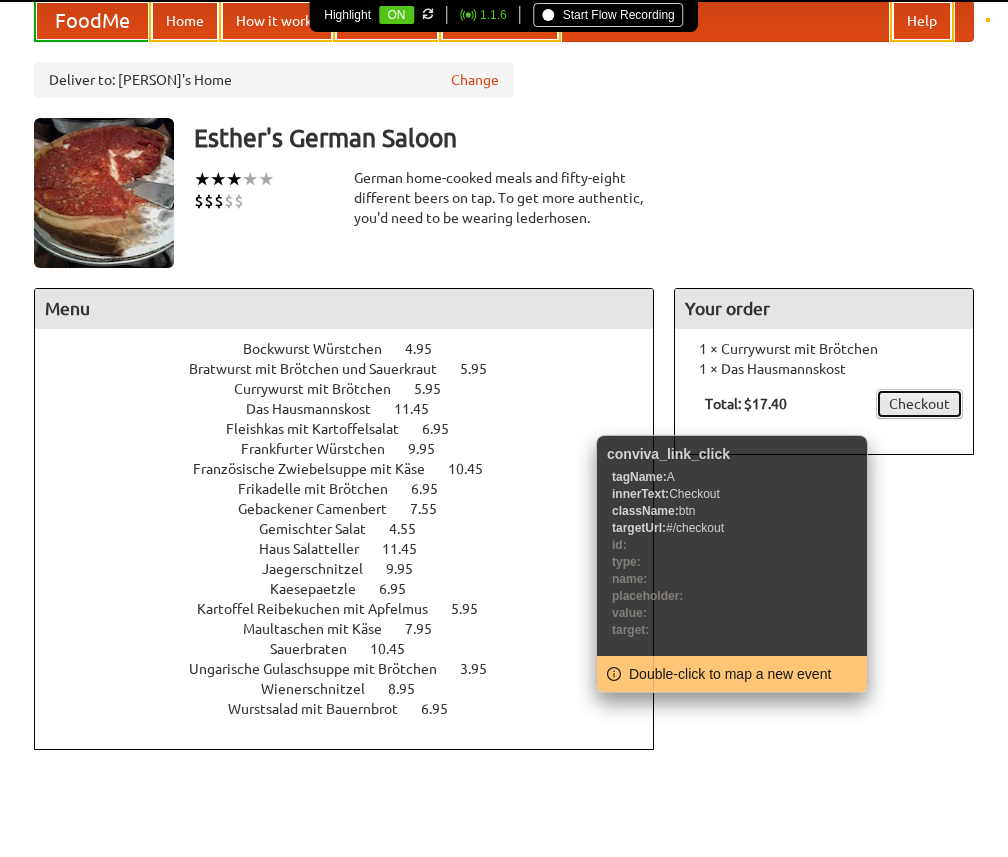 click on "Checkout" at bounding box center [919, 404] 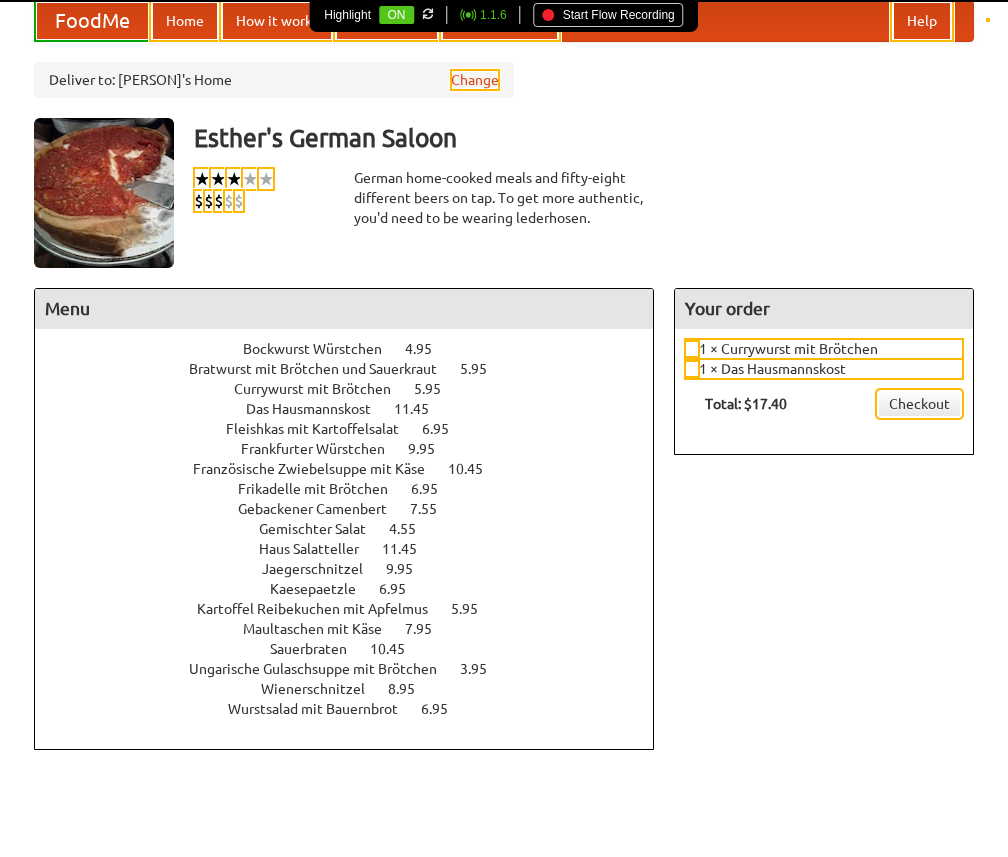 click on "Start Flow Recording" at bounding box center [609, 15] 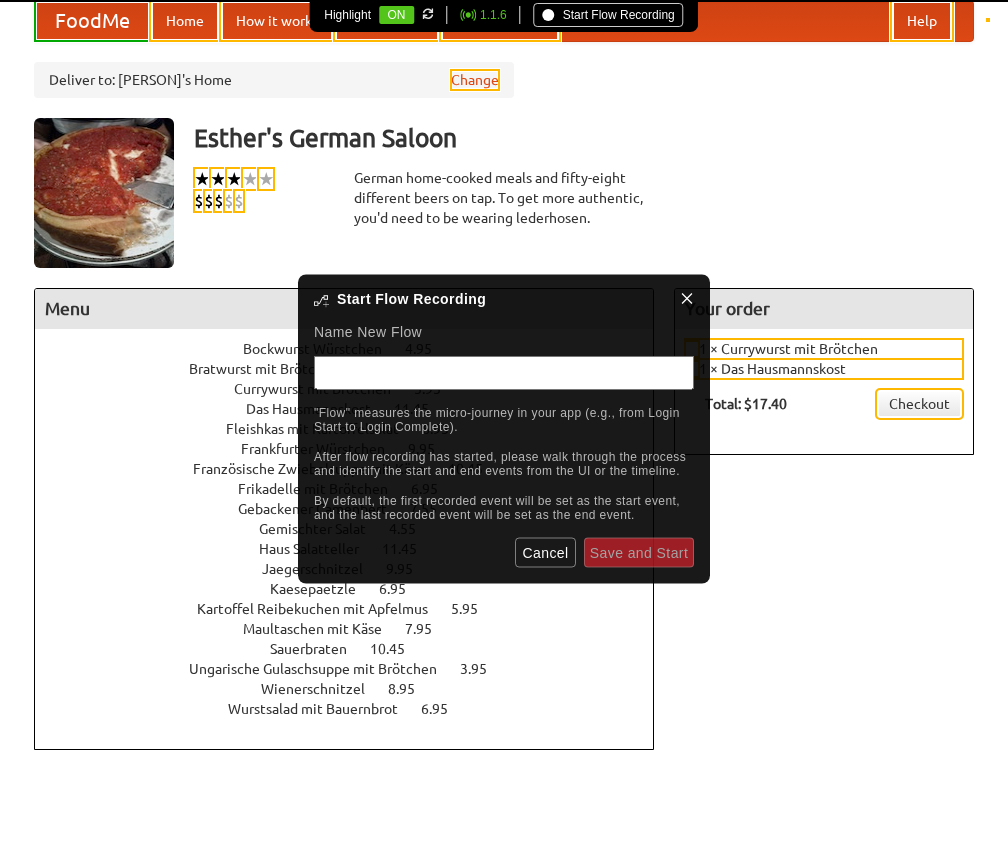 click at bounding box center [504, 372] 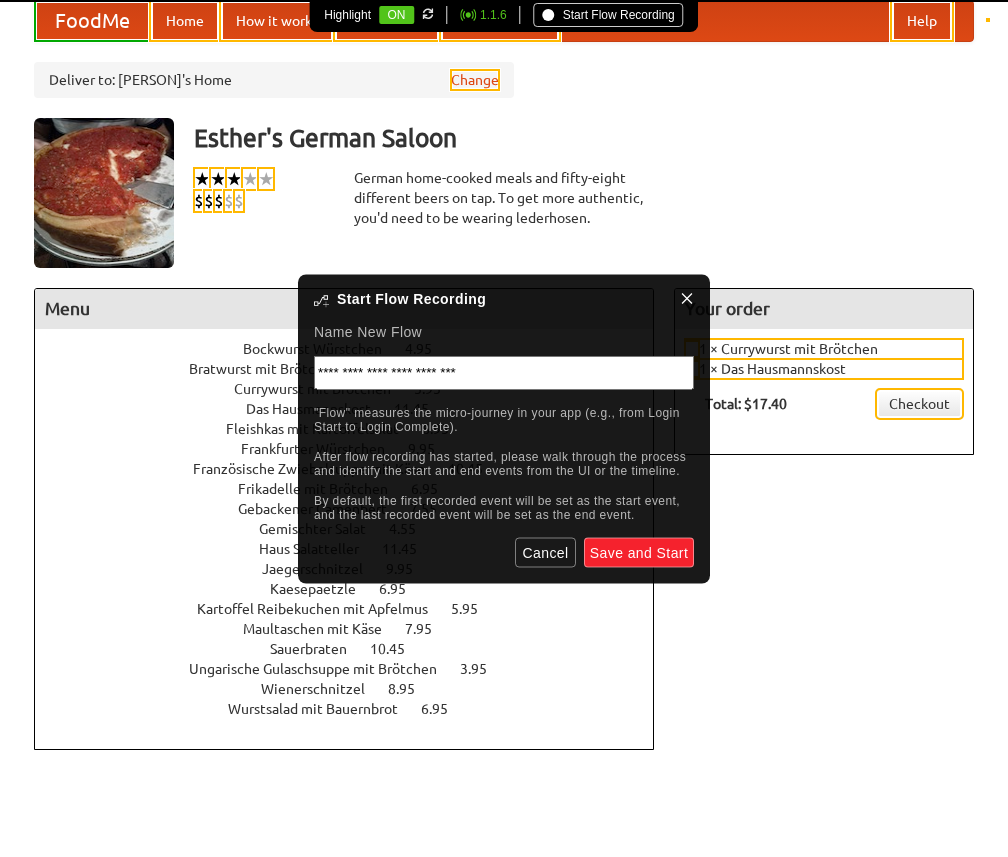 type on "**********" 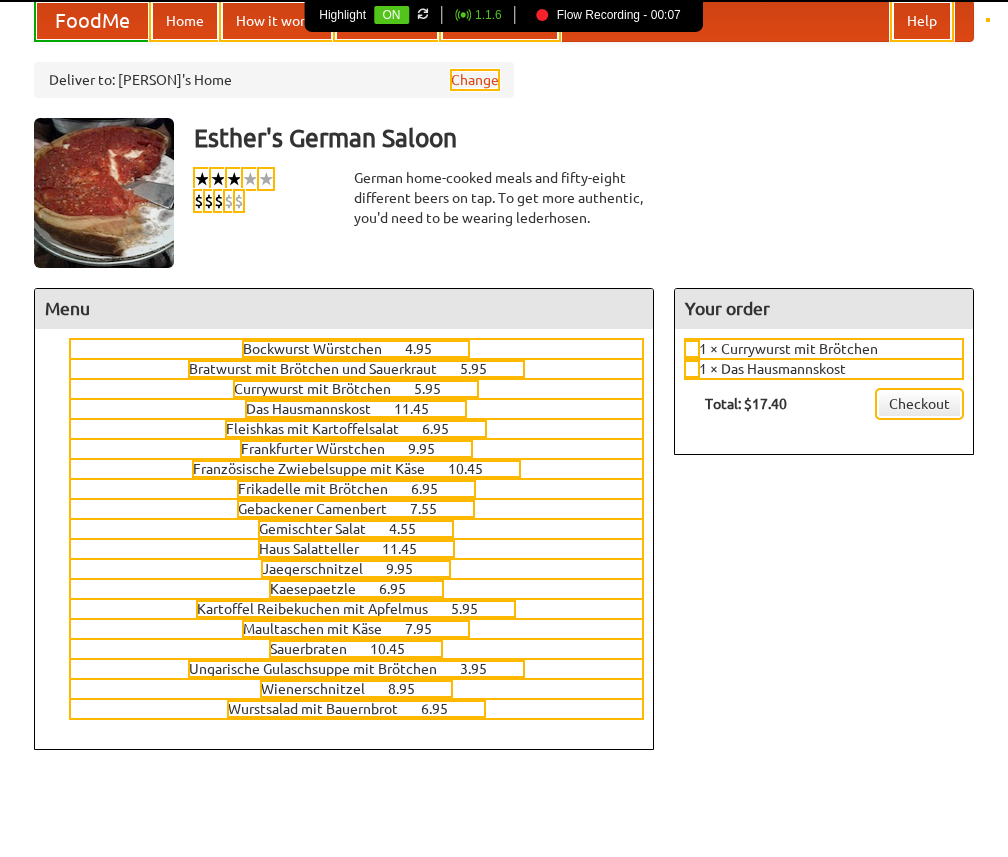 click on "Your order
1 × Currywurst mit Brötchen
1 × Das Hausmannskost
Checkout
Total: $17.40" at bounding box center [824, 371] 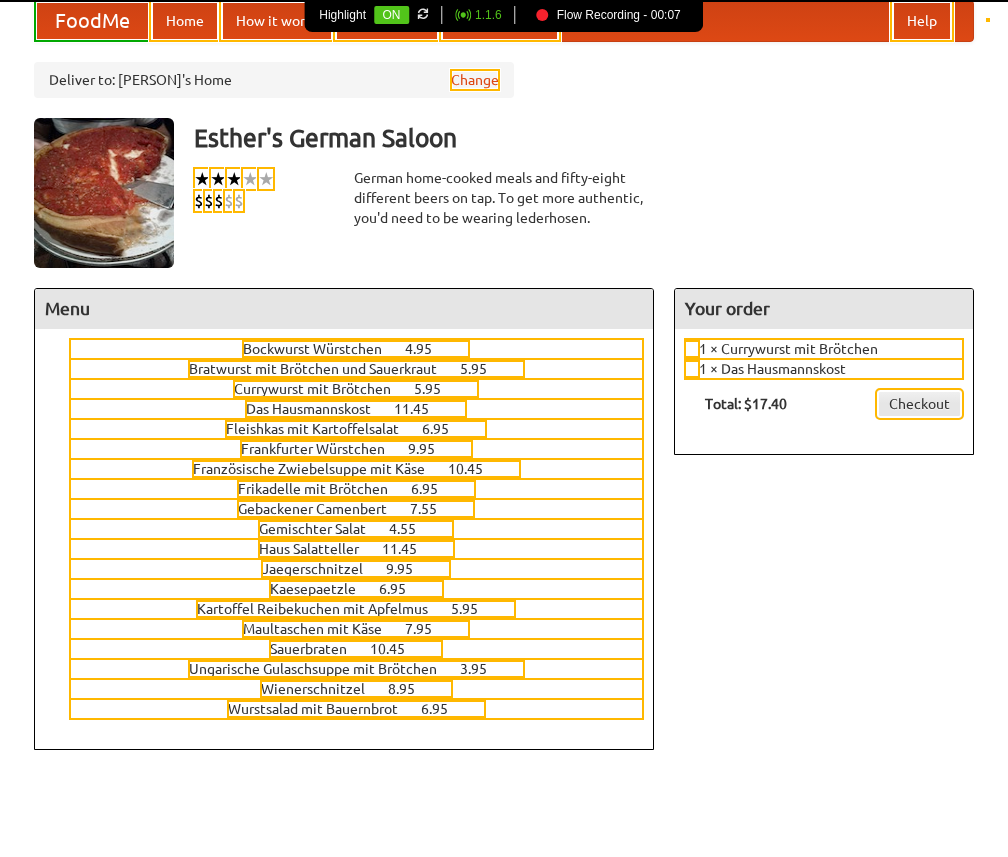 click on "Checkout" at bounding box center (919, 404) 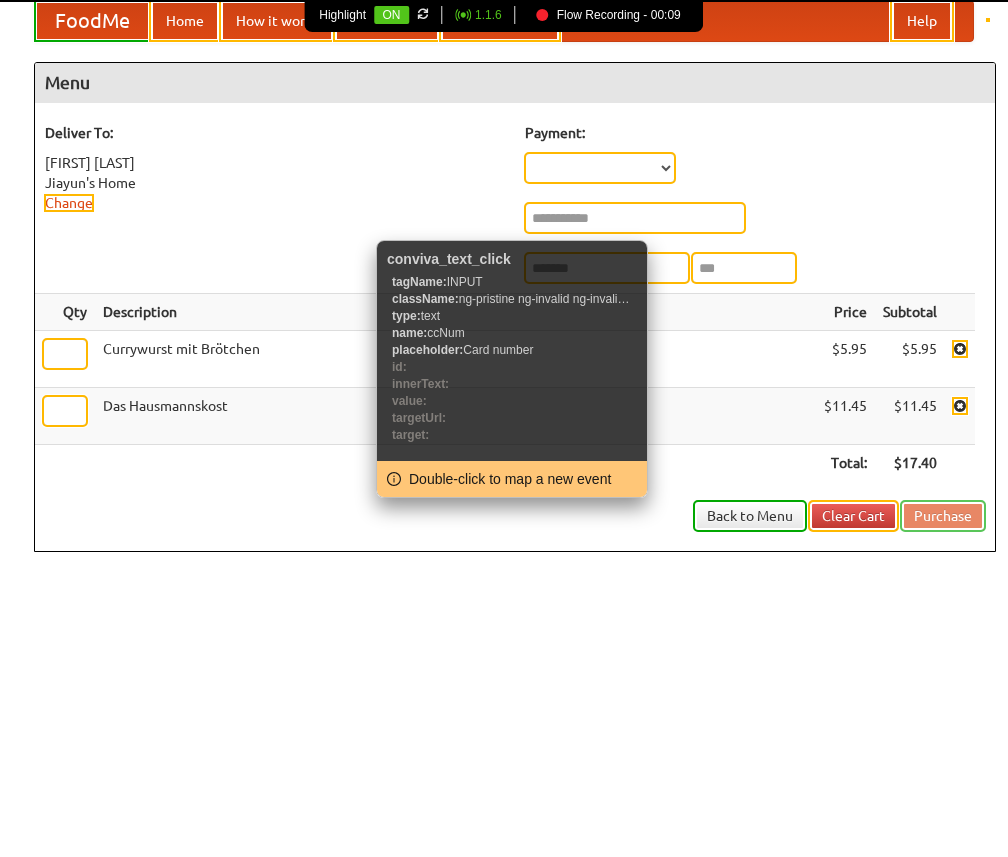 click on "**********" at bounding box center [600, 168] 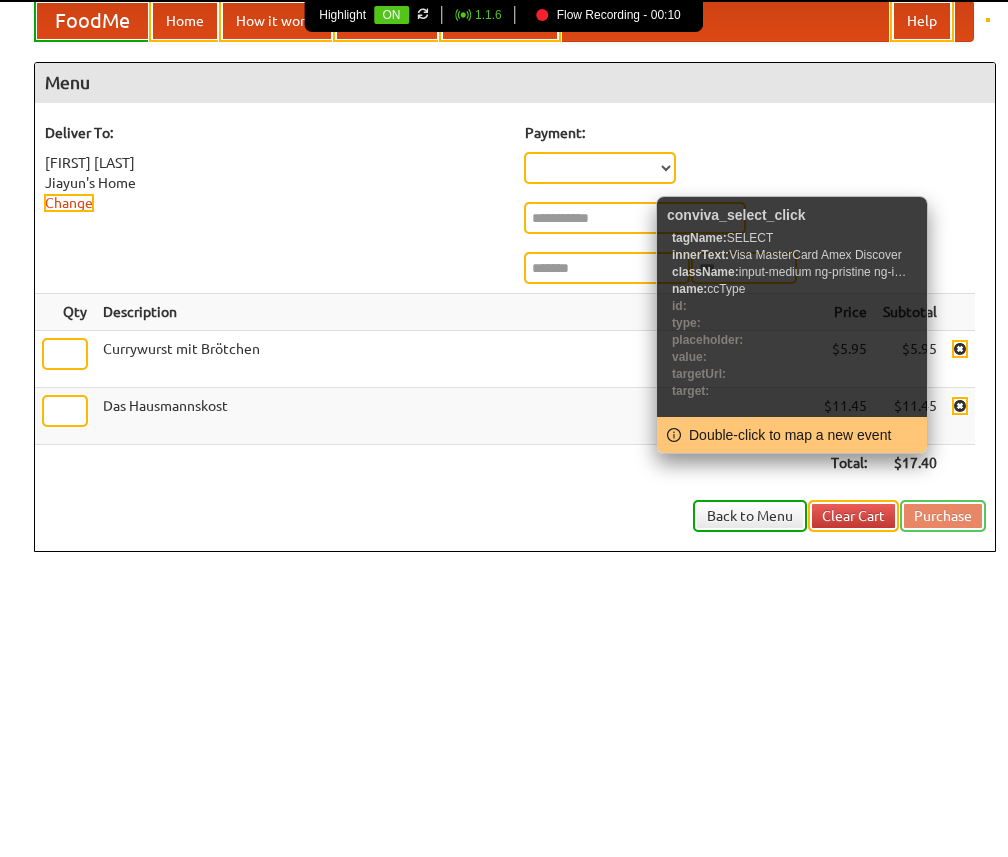 select on "****" 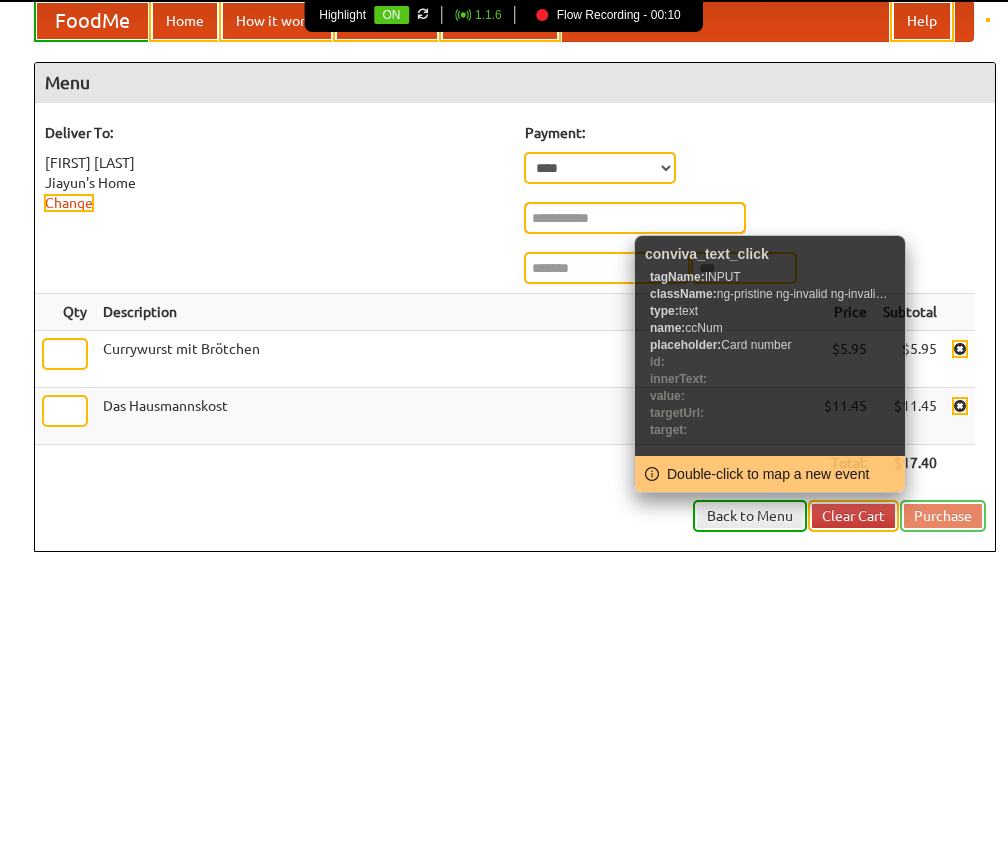 click at bounding box center [635, 218] 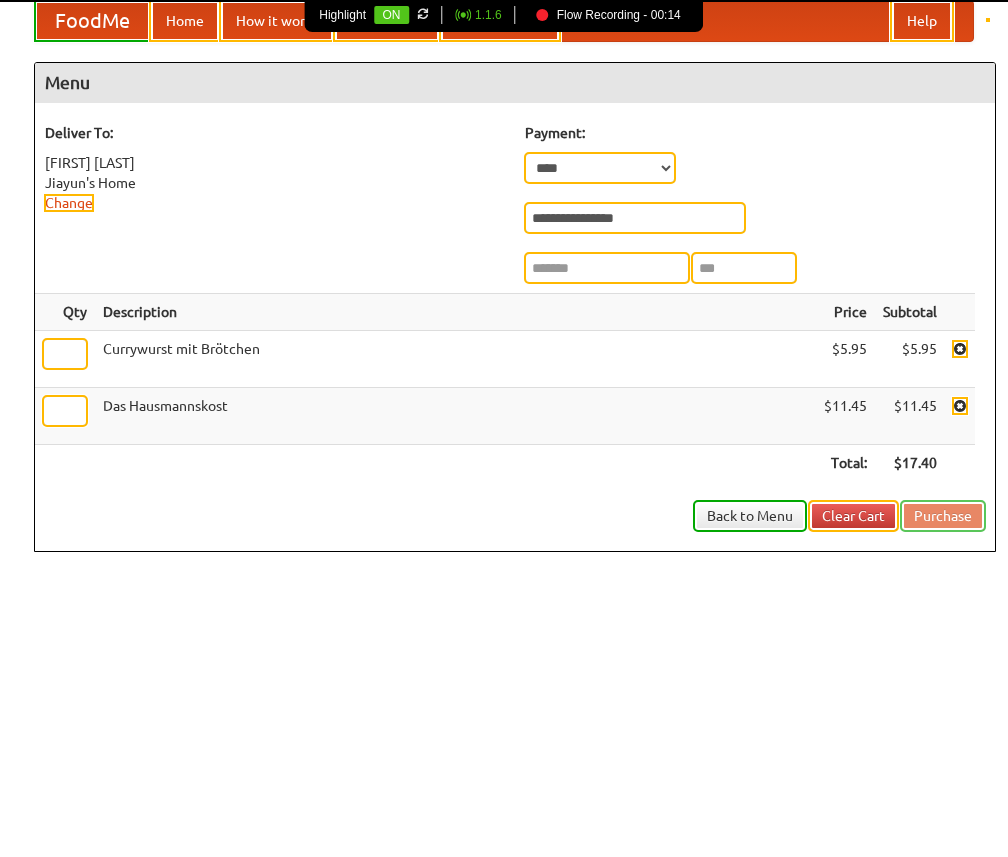 type on "**********" 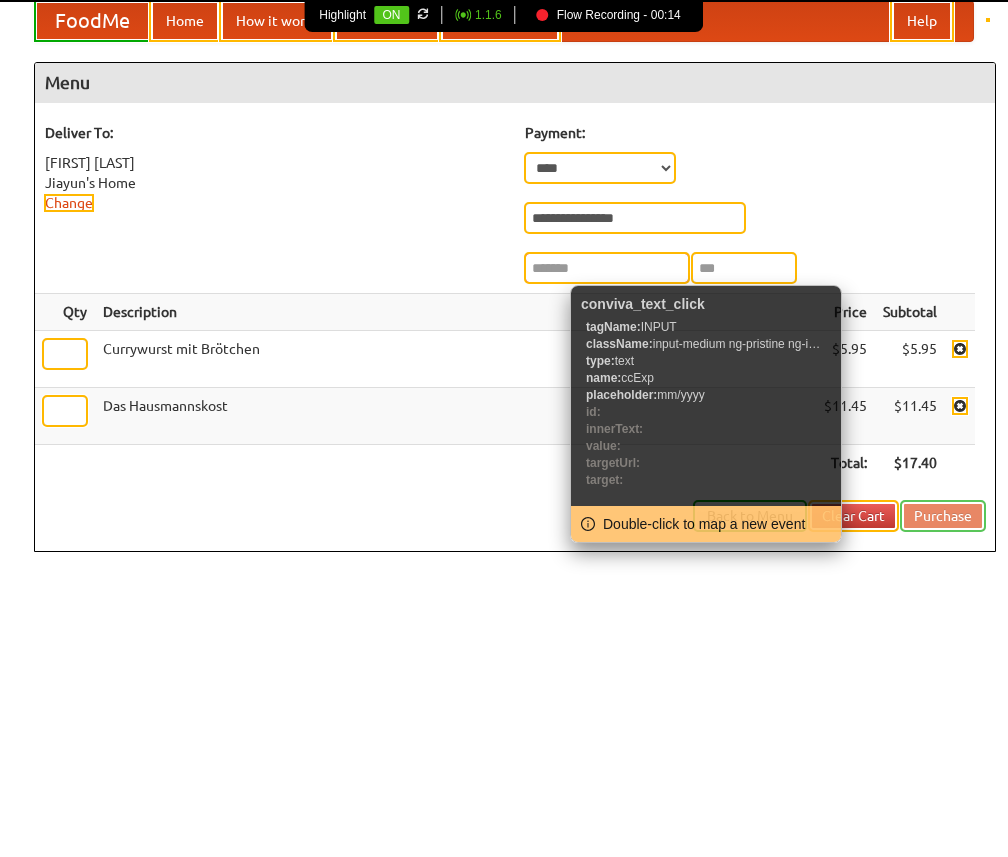 click at bounding box center [607, 268] 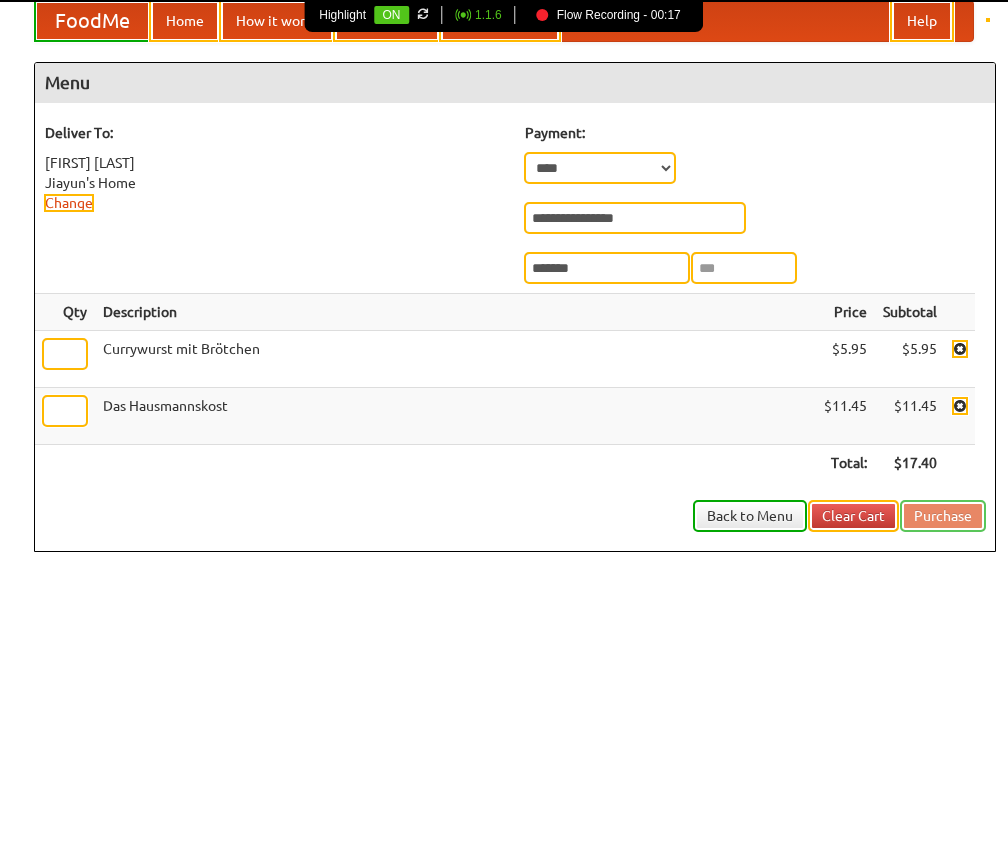 type on "*******" 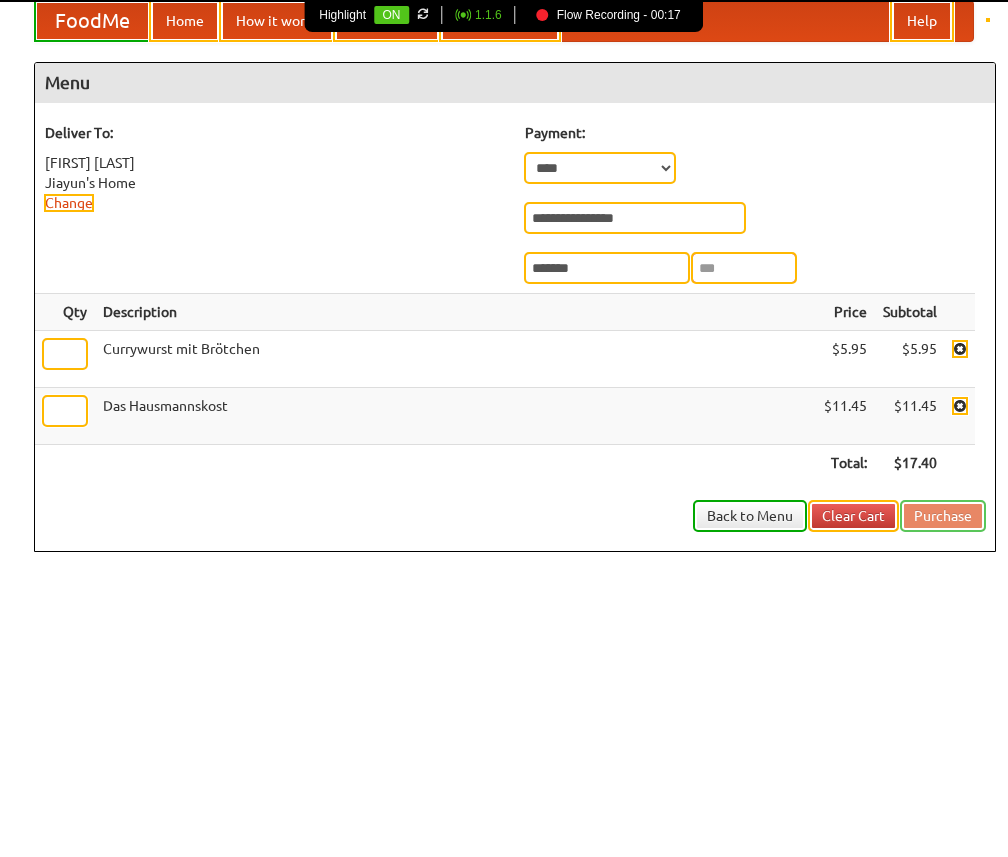 click at bounding box center (744, 268) 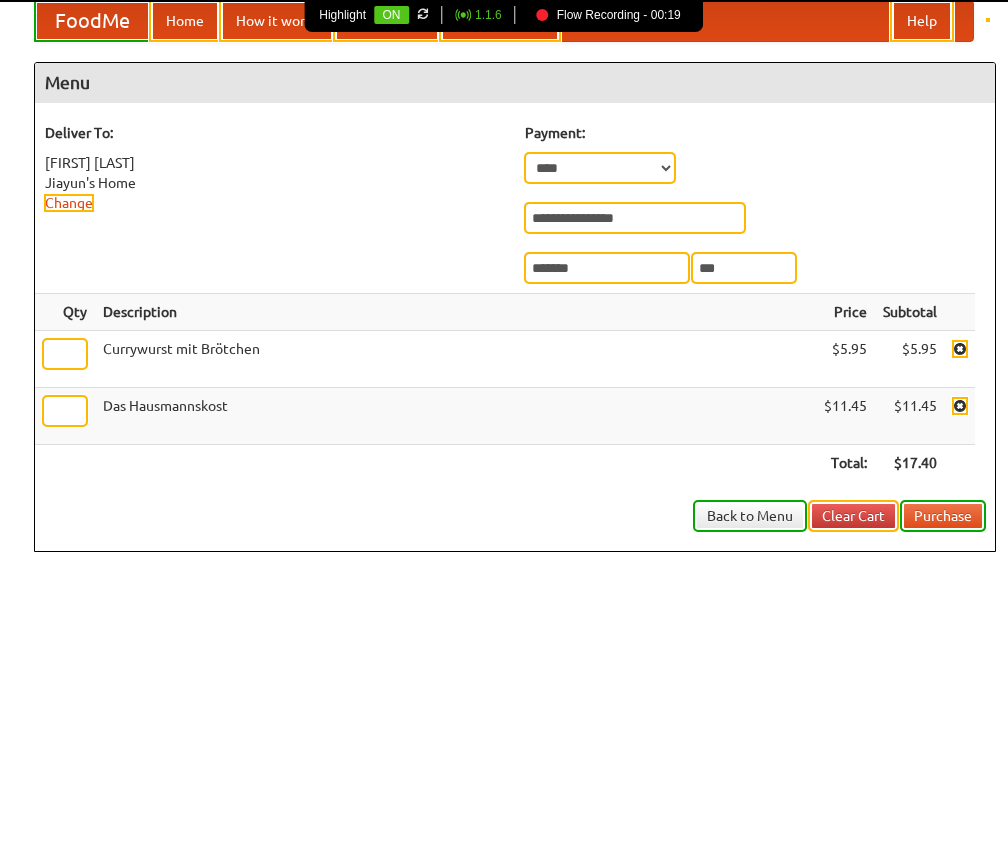 type on "***" 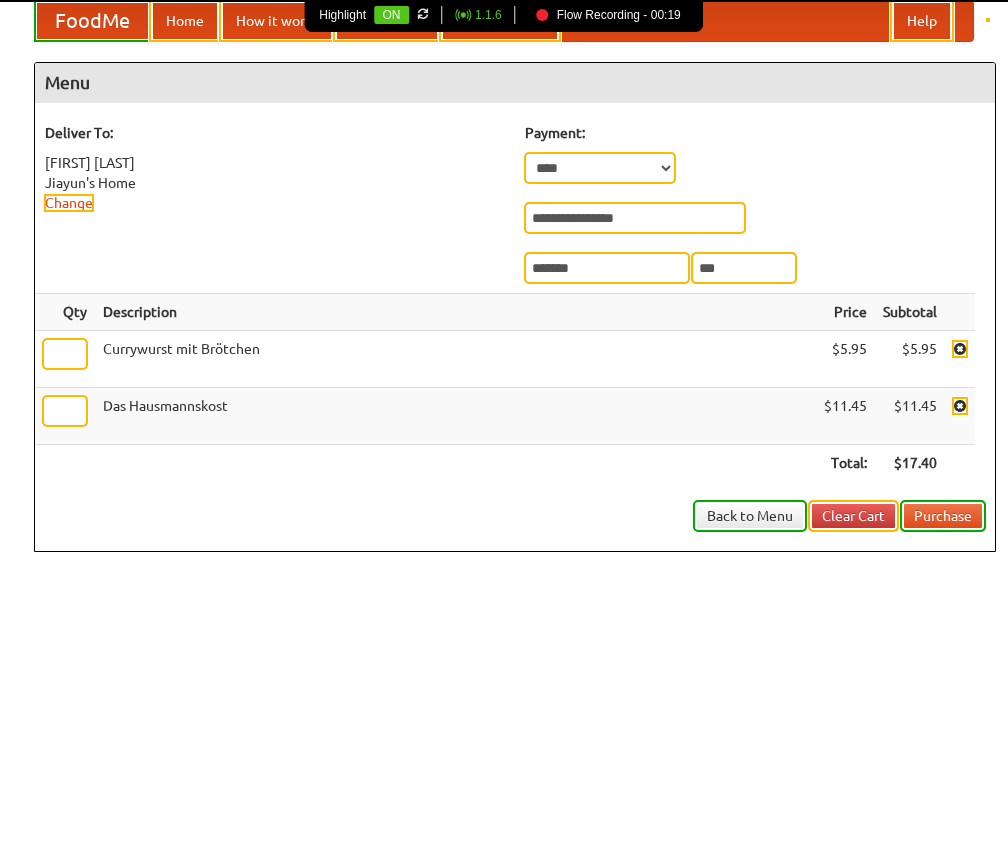 click on "**********" at bounding box center (755, 173) 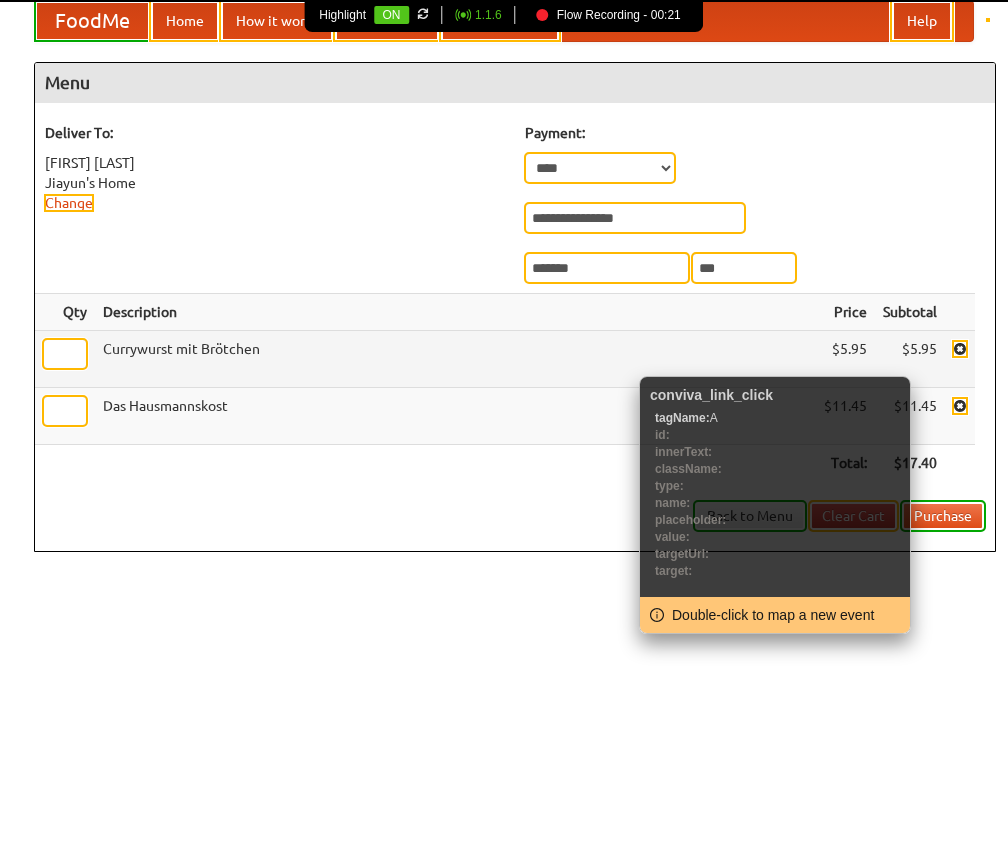 click at bounding box center [960, 349] 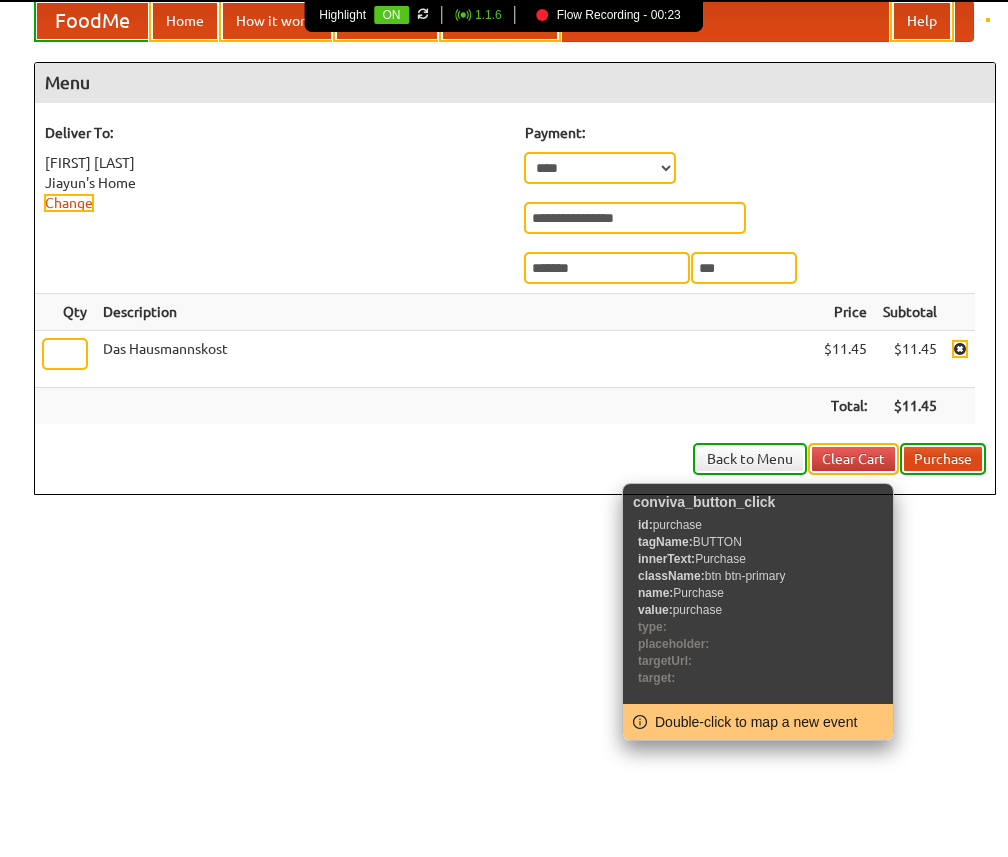 click on "Purchase" at bounding box center [943, 459] 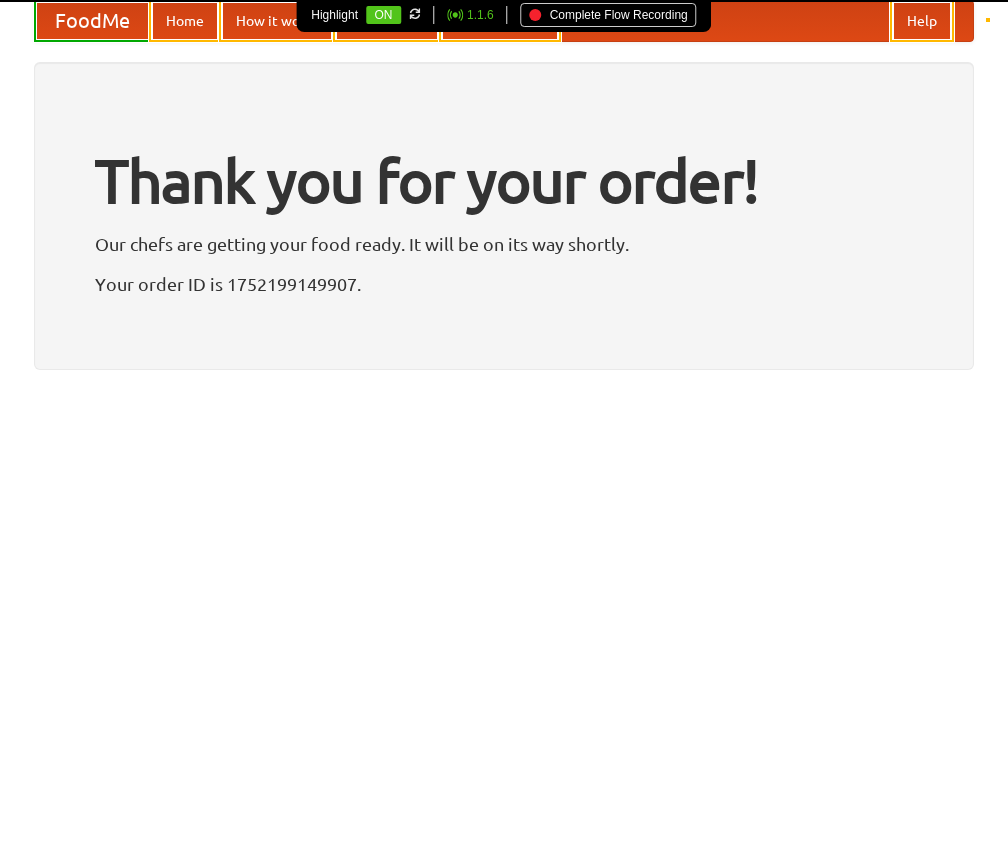 click on "Complete Flow Recording" at bounding box center [609, 15] 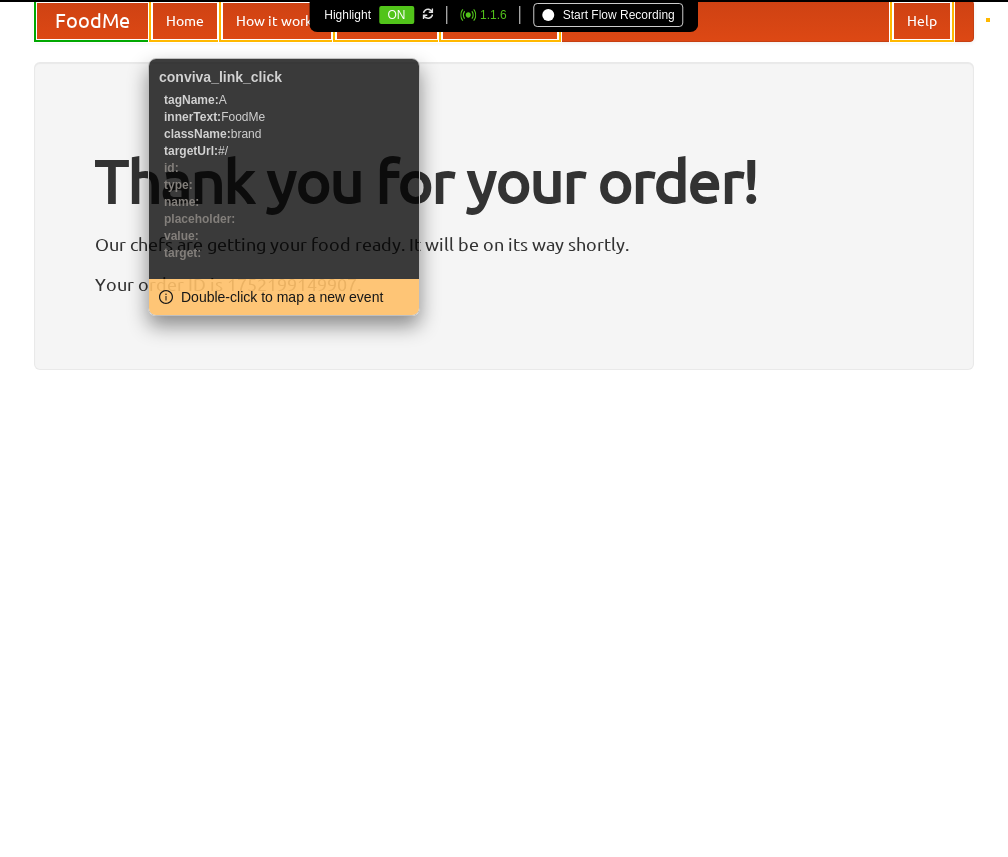 click on "FoodMe" at bounding box center (92, 21) 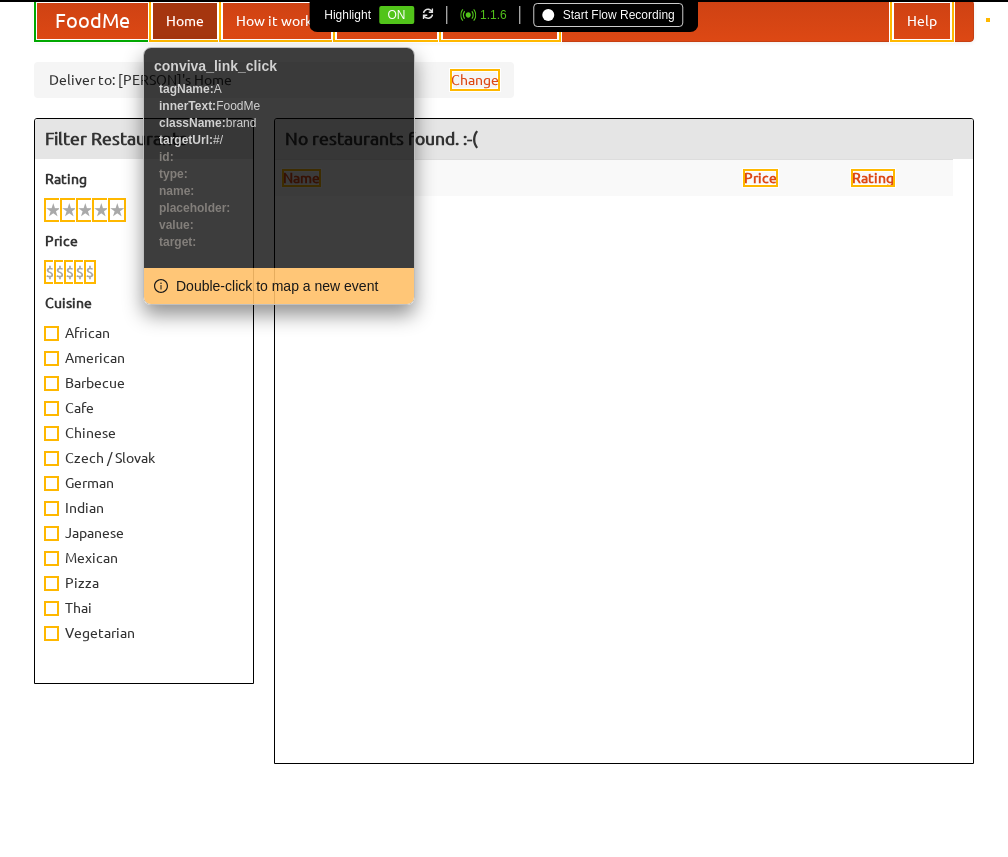click on "FoodMe" at bounding box center (92, 21) 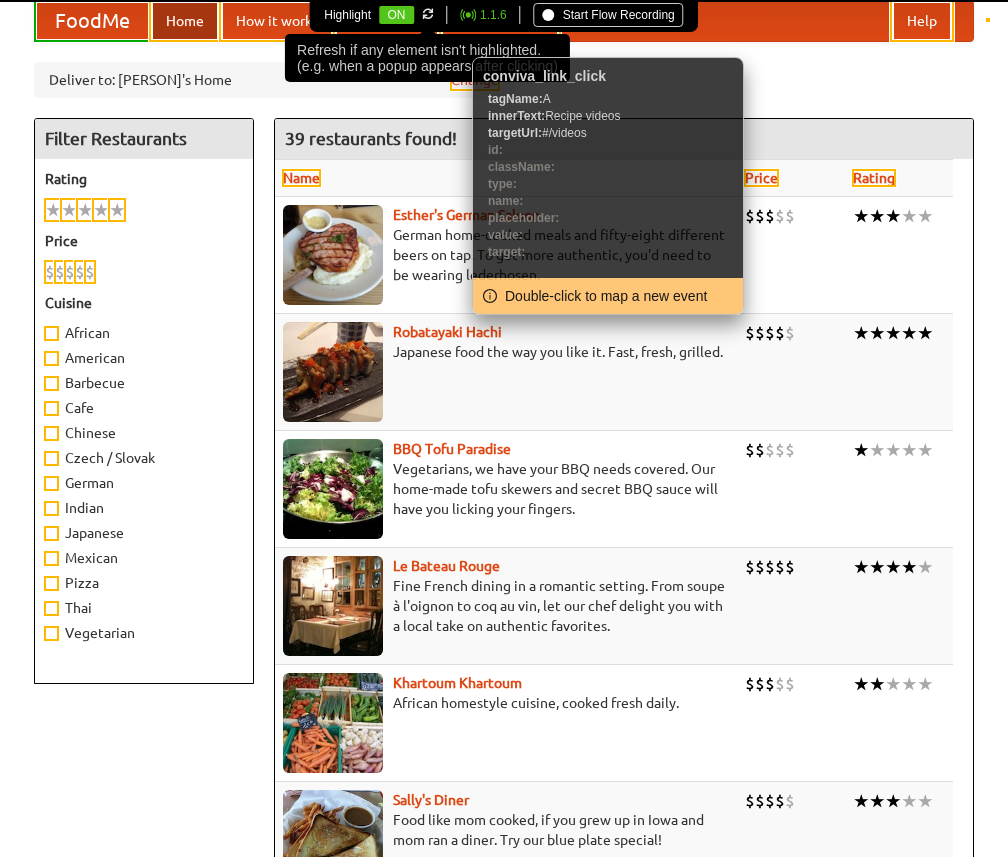 click 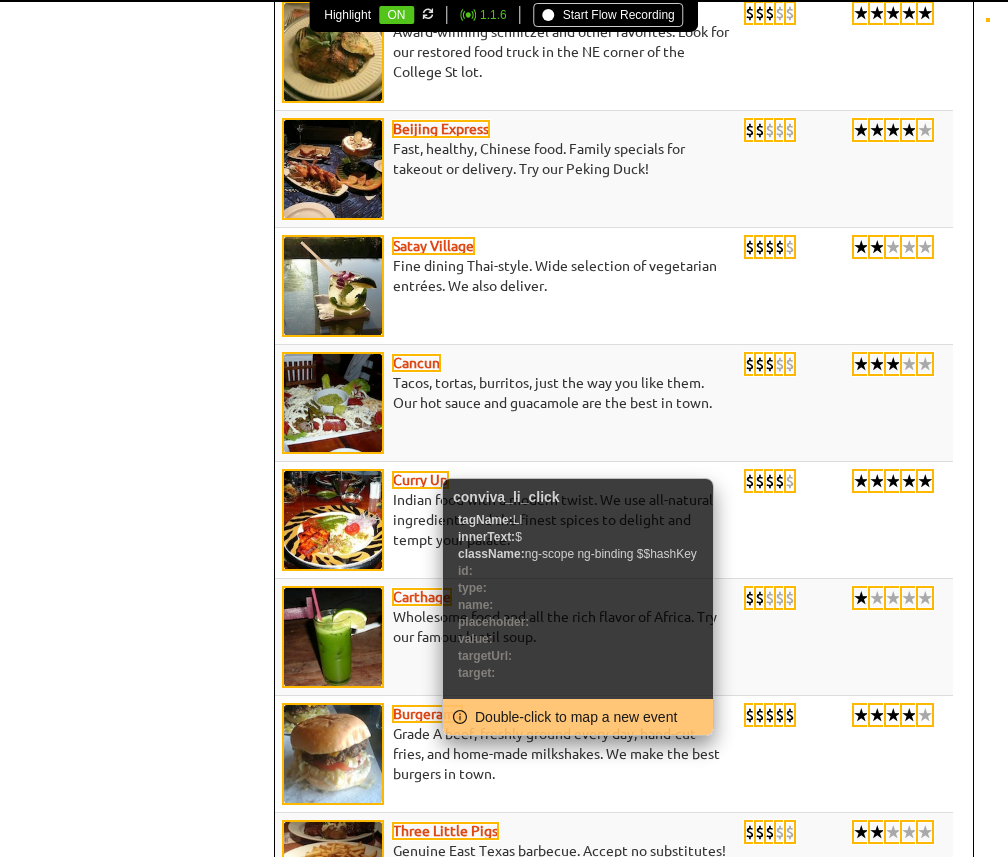 scroll, scrollTop: 0, scrollLeft: 0, axis: both 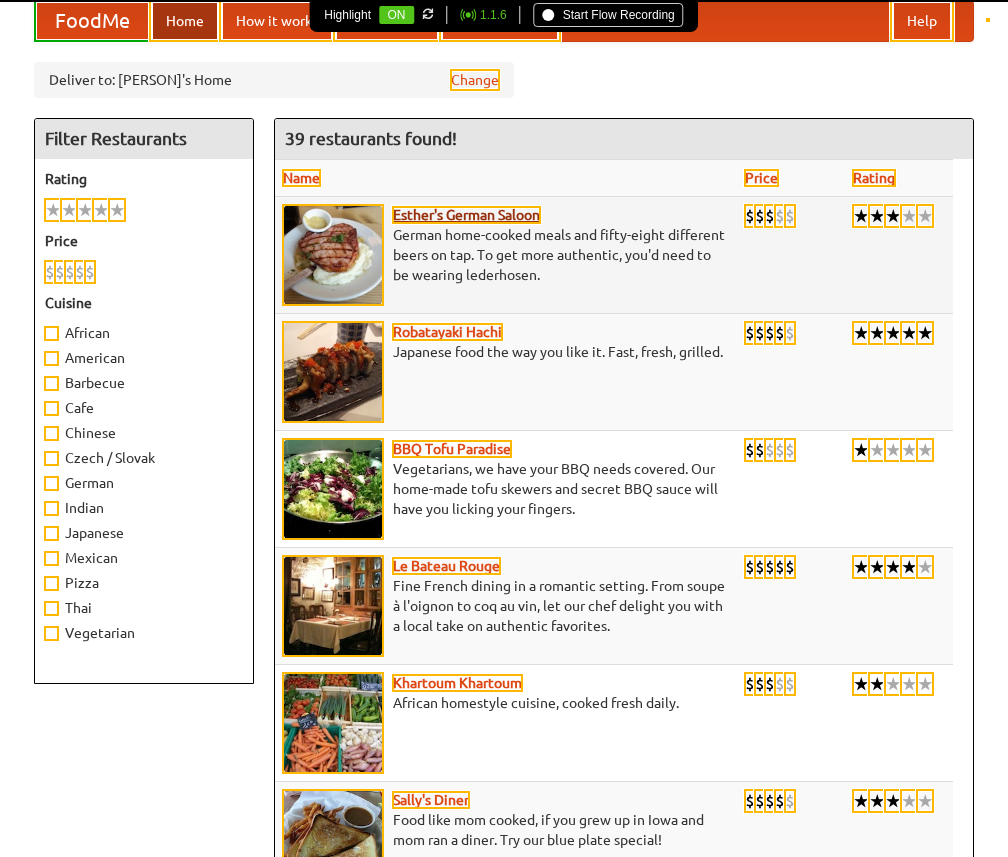 click on "Esther's German Saloon" at bounding box center (466, 215) 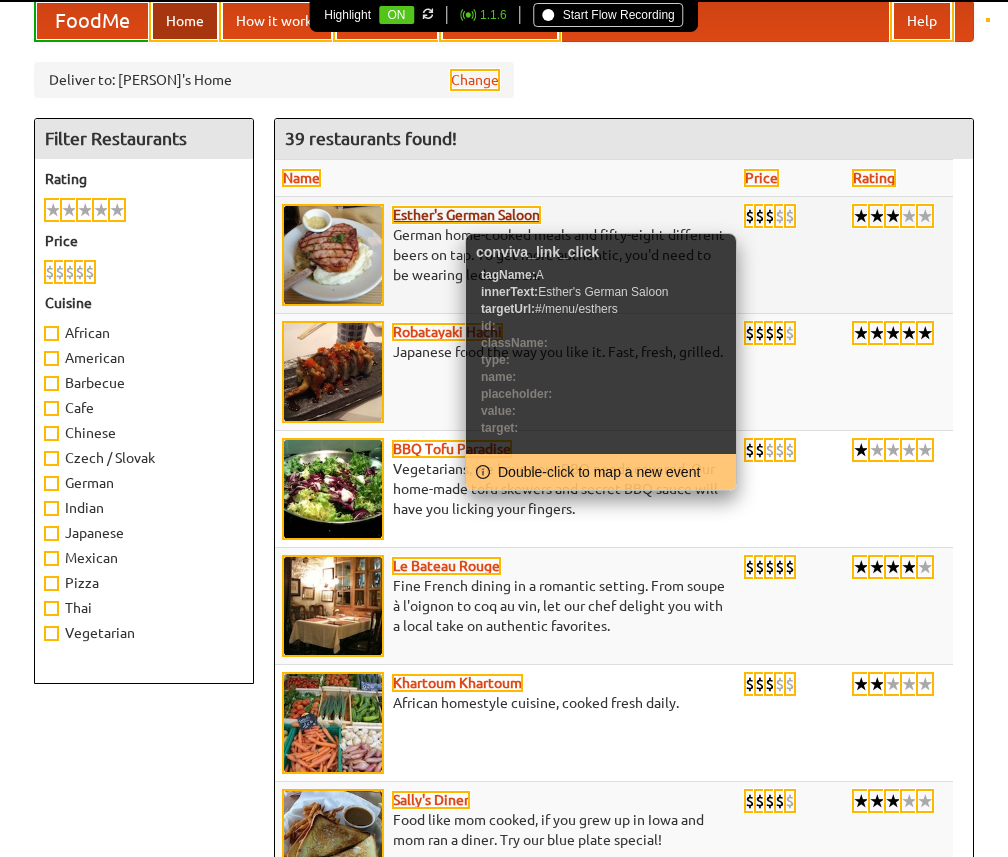 click on "Esther's German Saloon" at bounding box center (466, 215) 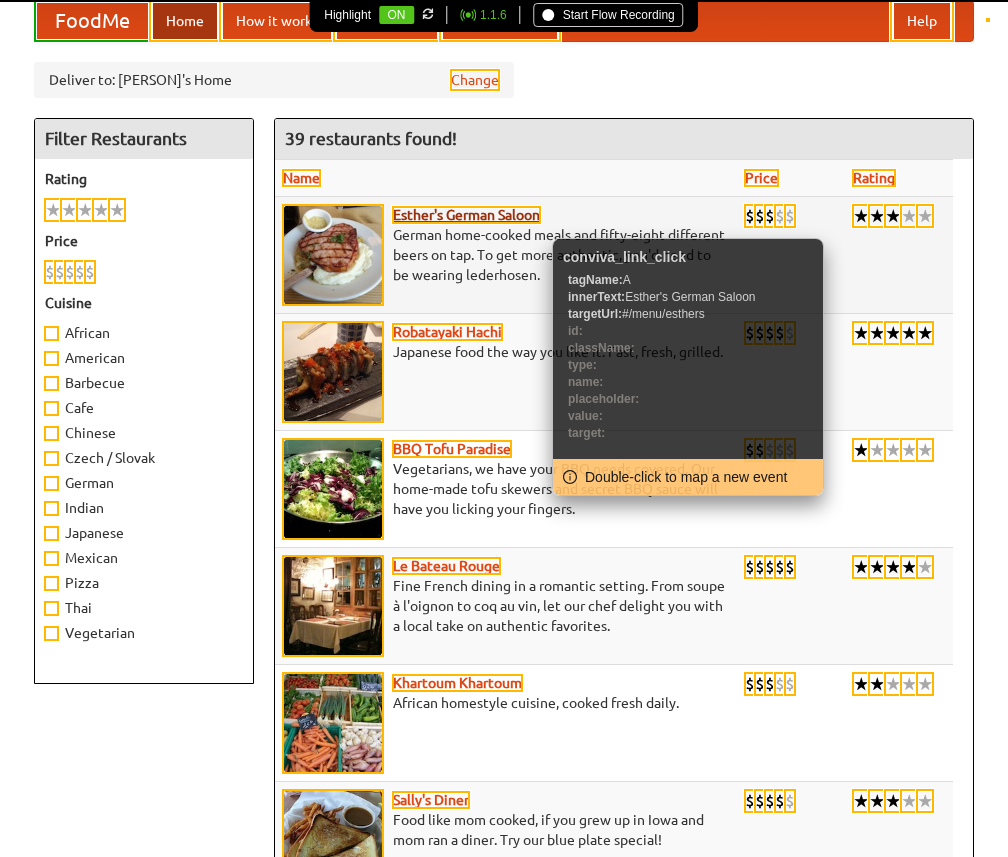 click on "Esther's German Saloon" at bounding box center [466, 215] 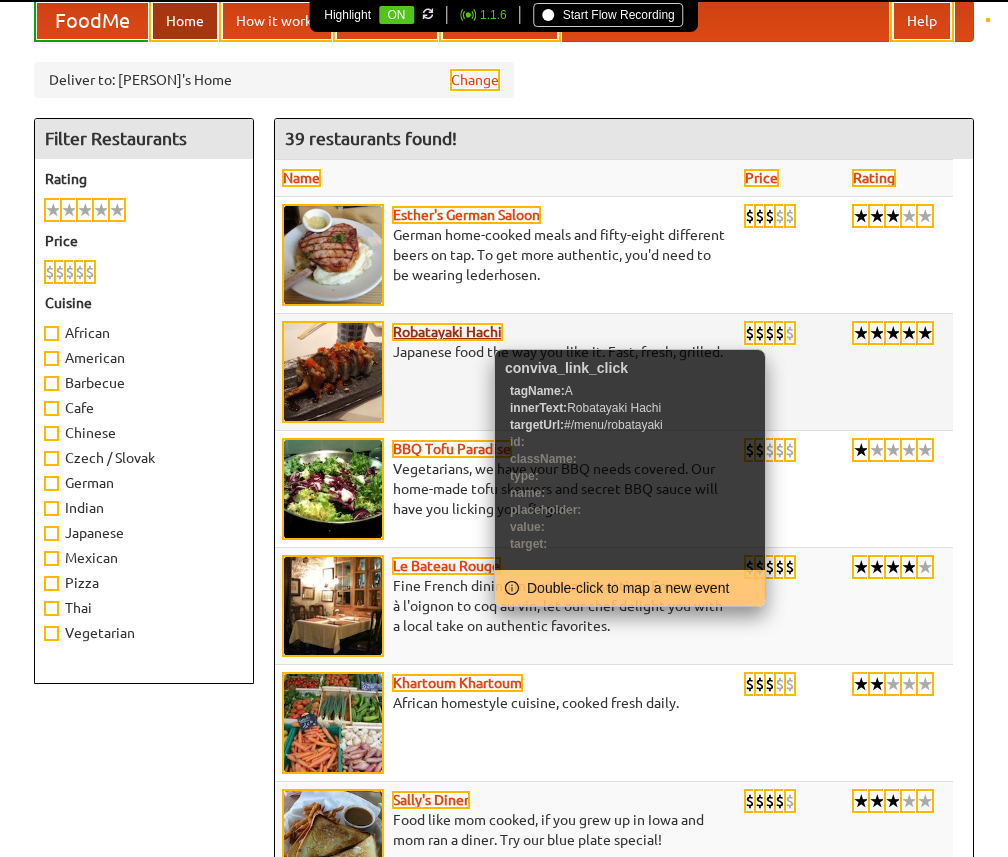 click on "Robatayaki Hachi" at bounding box center [447, 332] 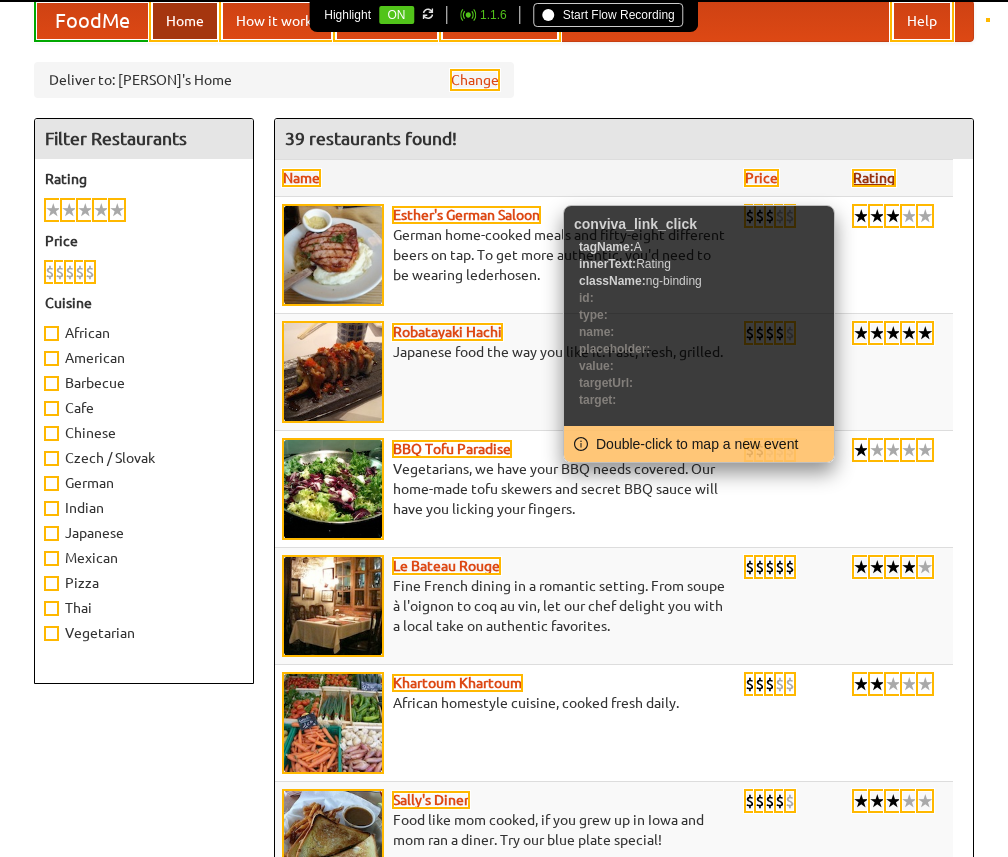 click on "Rating" at bounding box center (874, 178) 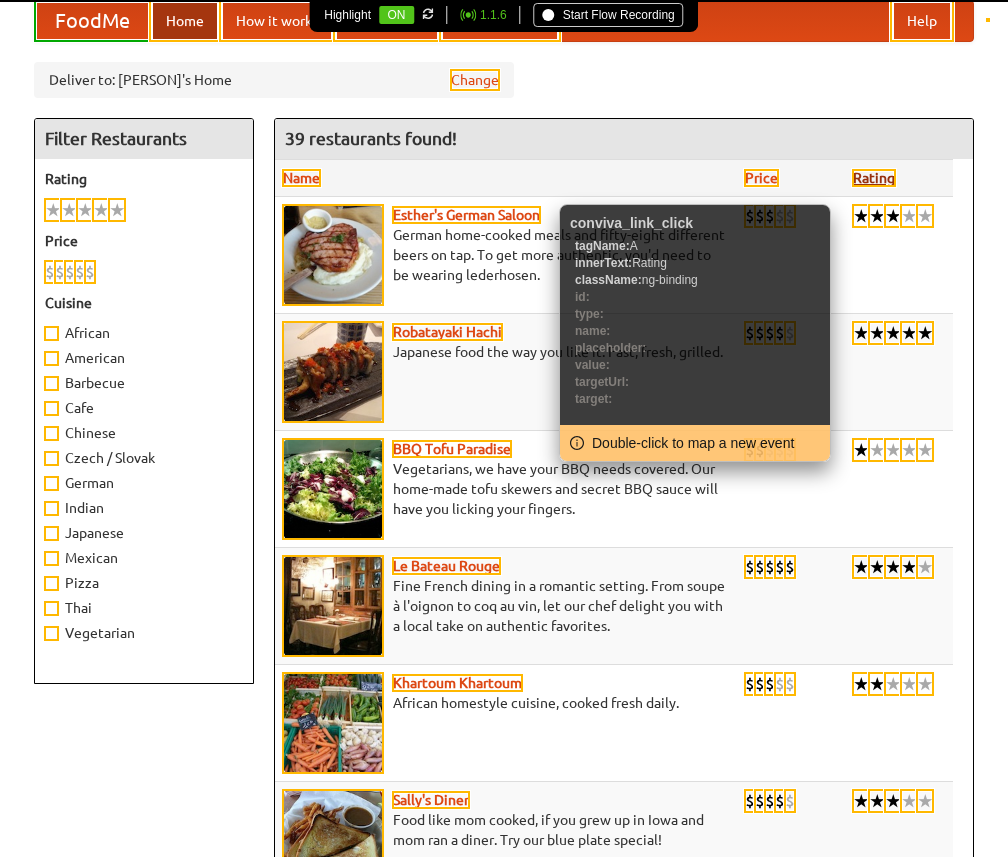 click on "Rating" at bounding box center [874, 178] 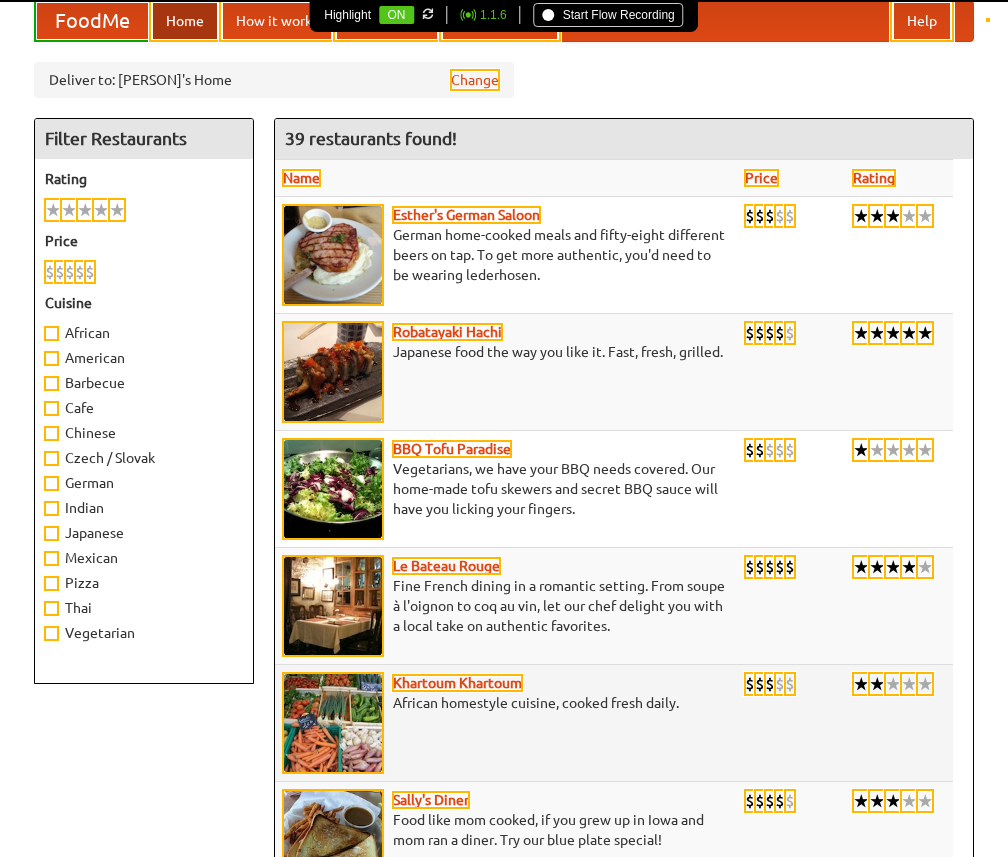click on "African homestyle cuisine, cooked fresh daily." at bounding box center (506, 703) 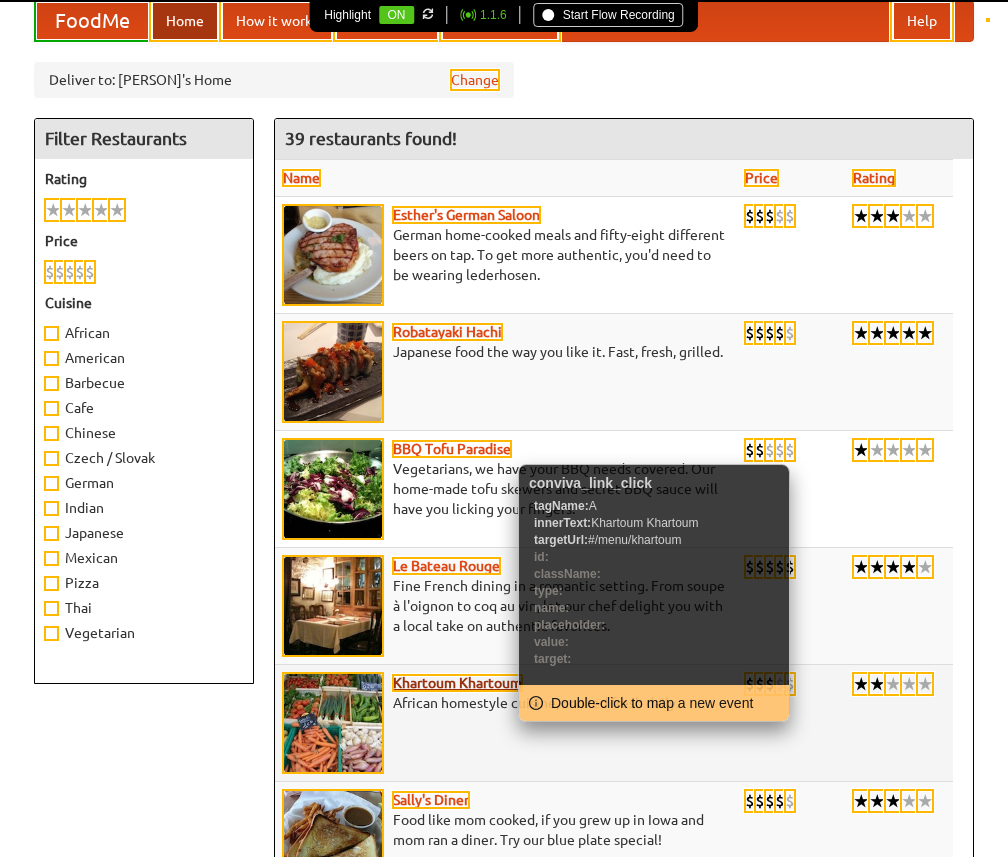 click on "Khartoum Khartoum" at bounding box center [457, 683] 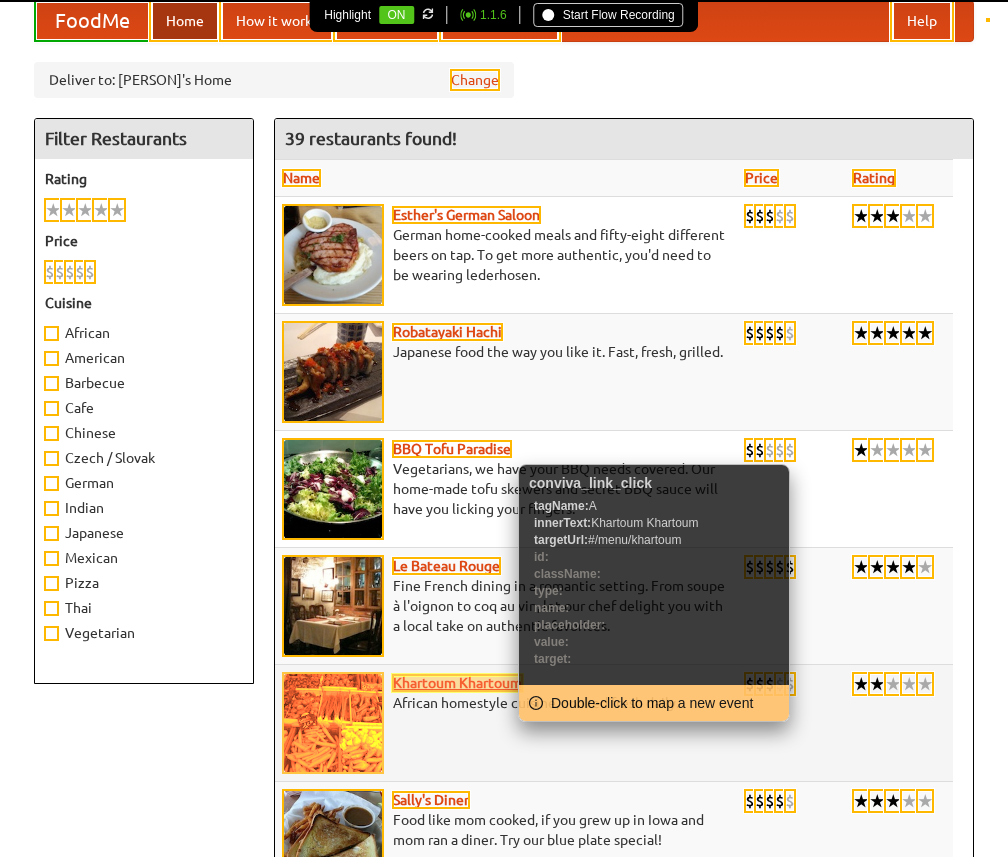 click on "Khartoum Khartoum" at bounding box center [457, 683] 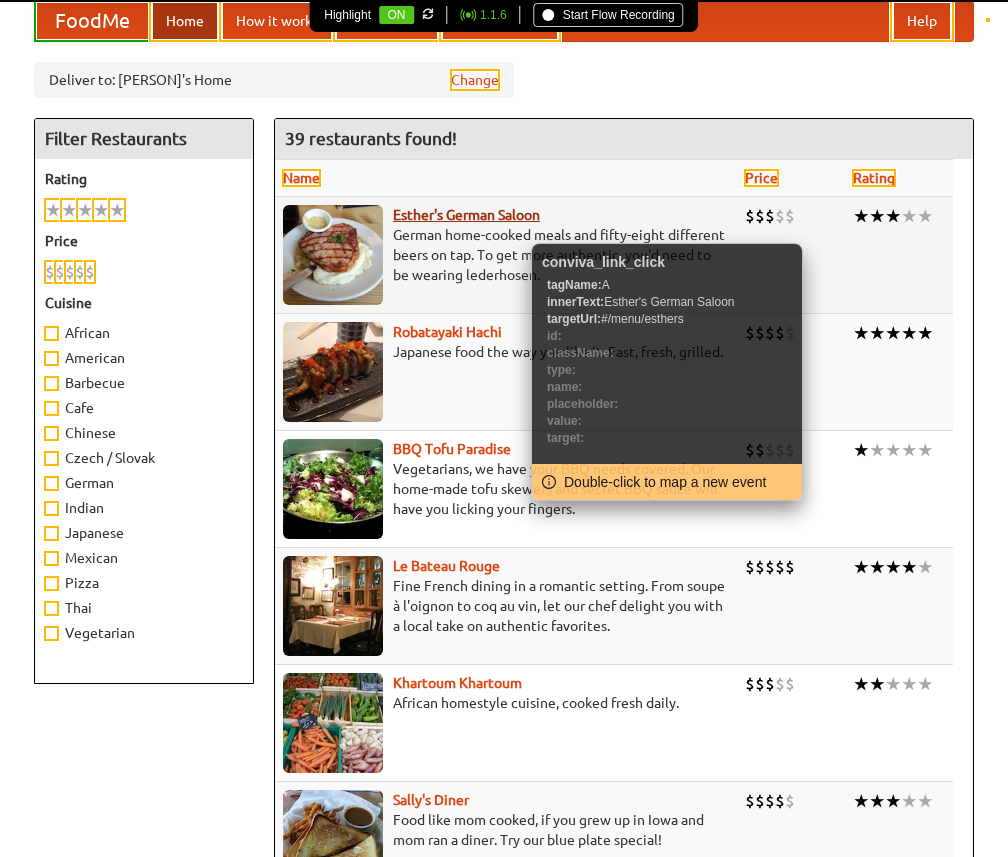 click on "Esther's German Saloon" at bounding box center [466, 215] 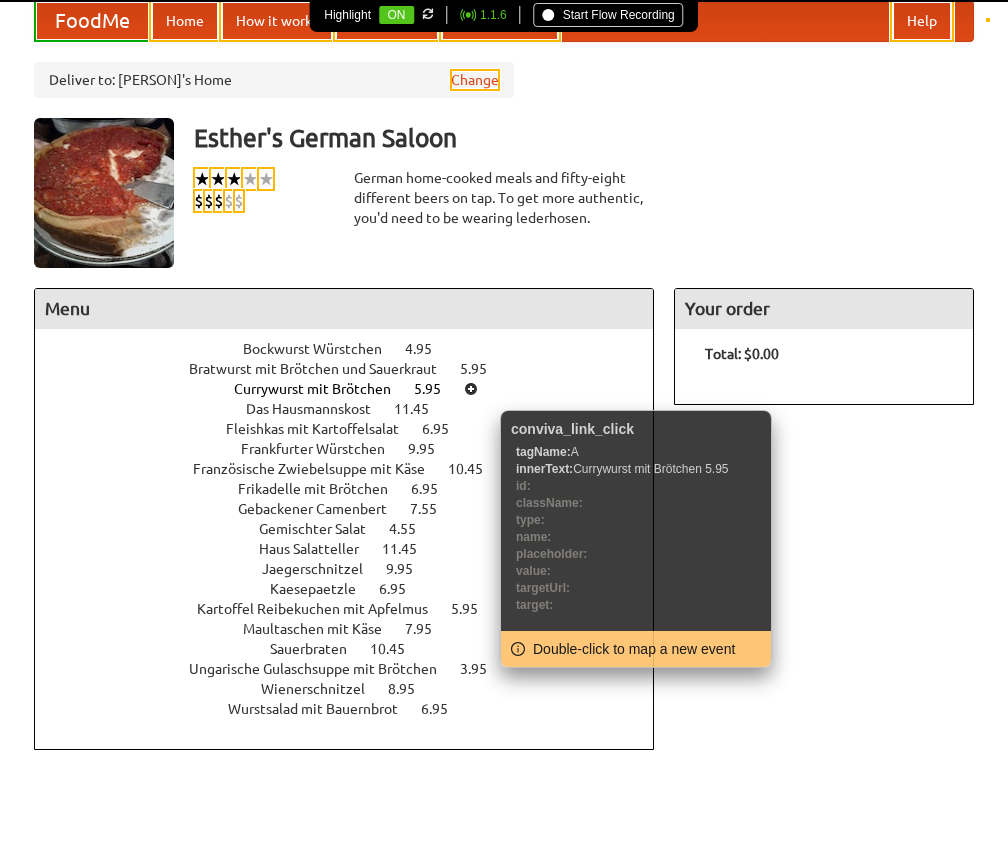 click at bounding box center (471, 389) 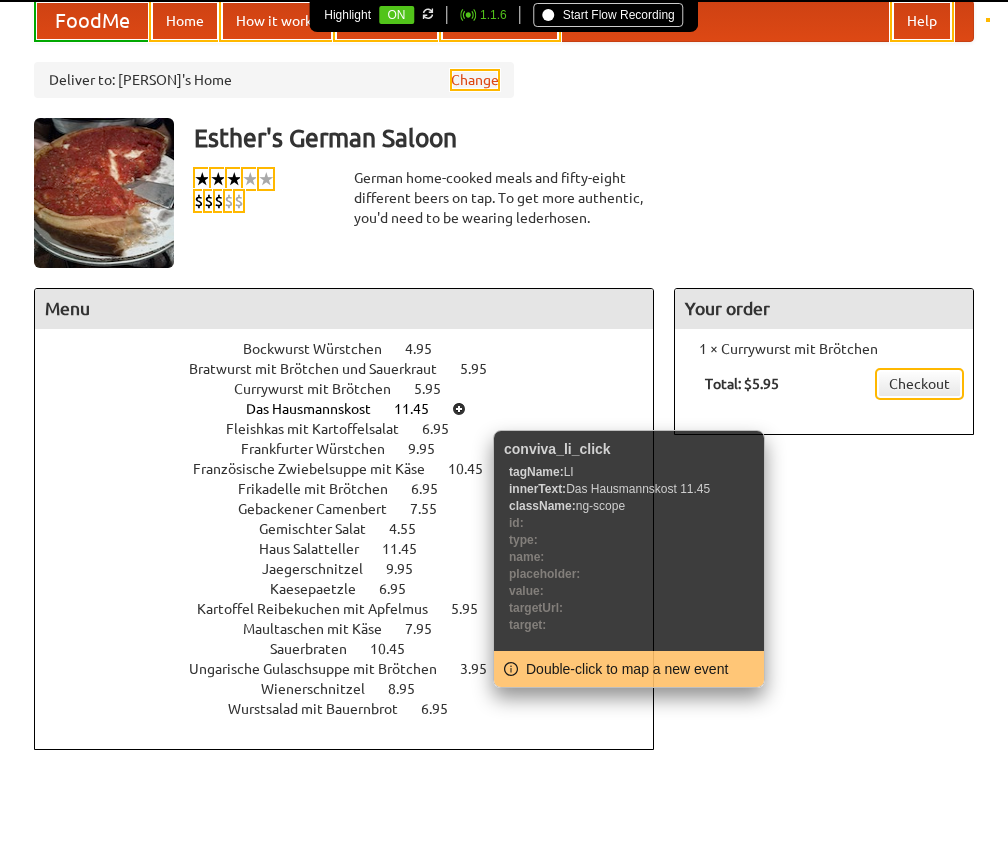click on "Das Hausmannskost
11.45" at bounding box center [356, 409] 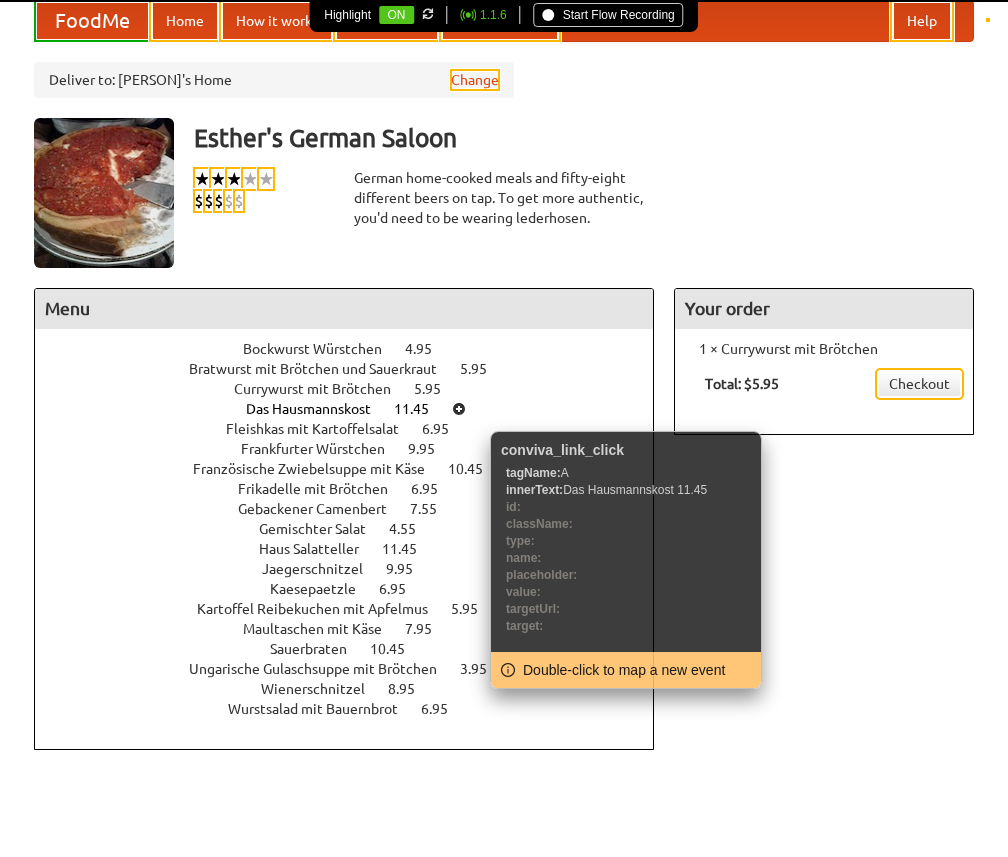 click at bounding box center (459, 409) 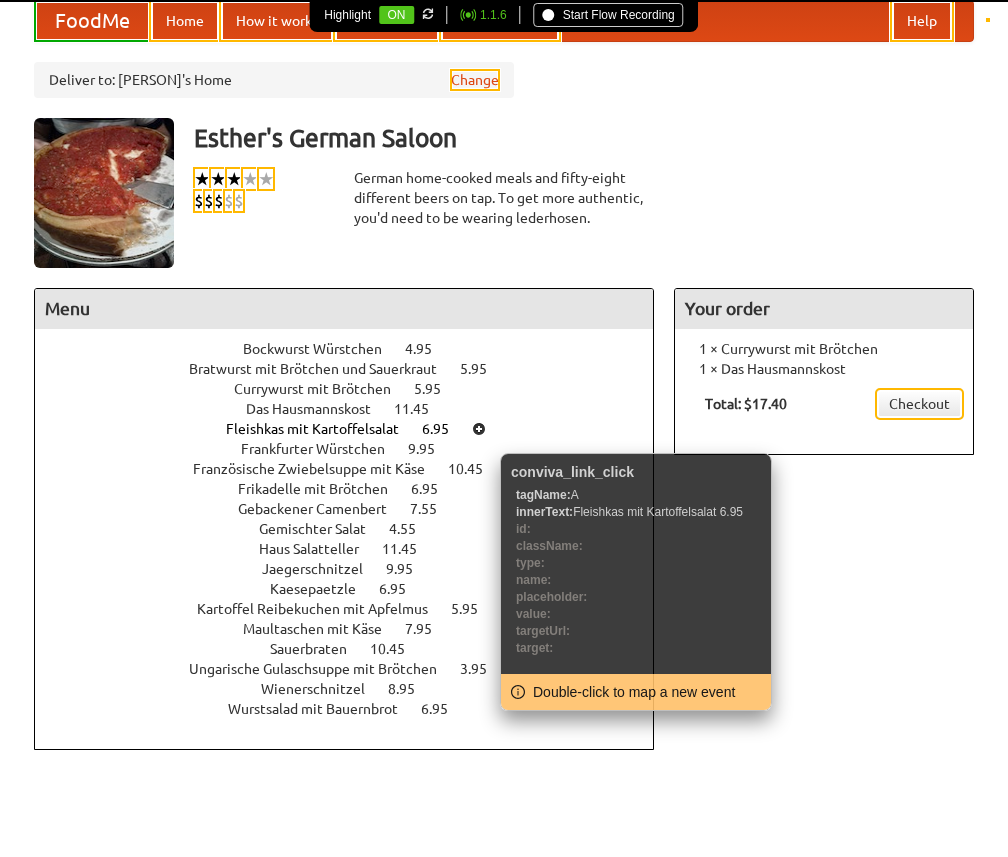 click at bounding box center [479, 429] 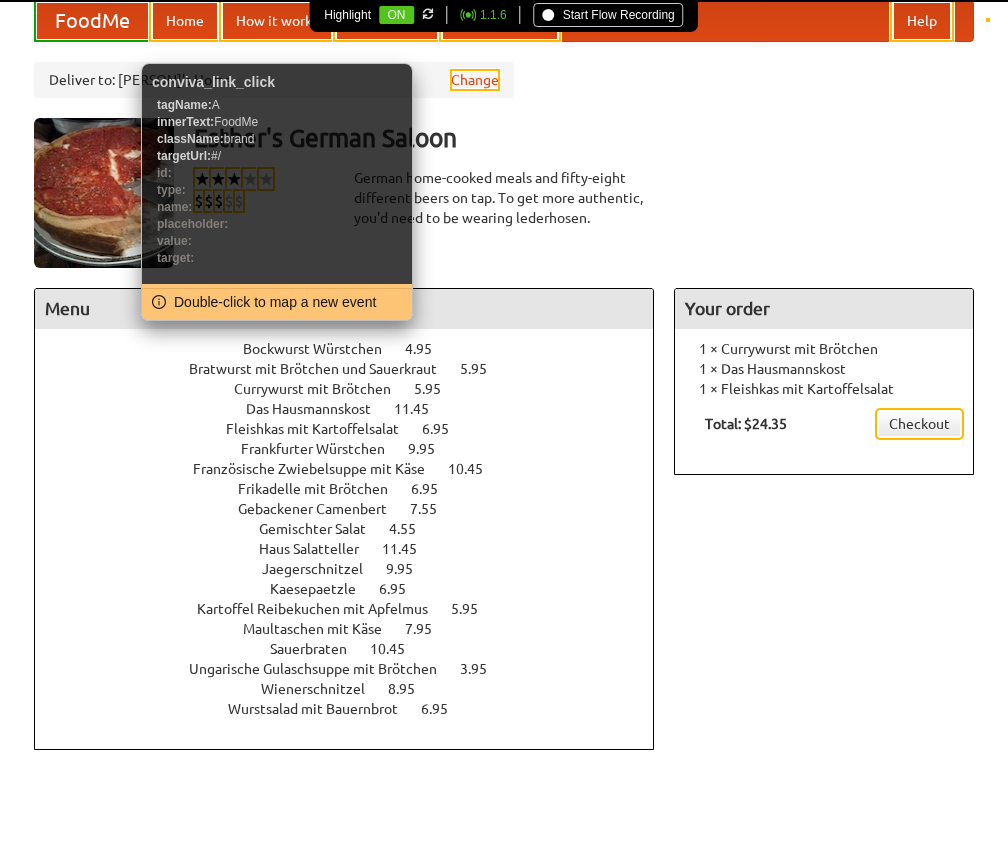 click on "FoodMe" at bounding box center (92, 21) 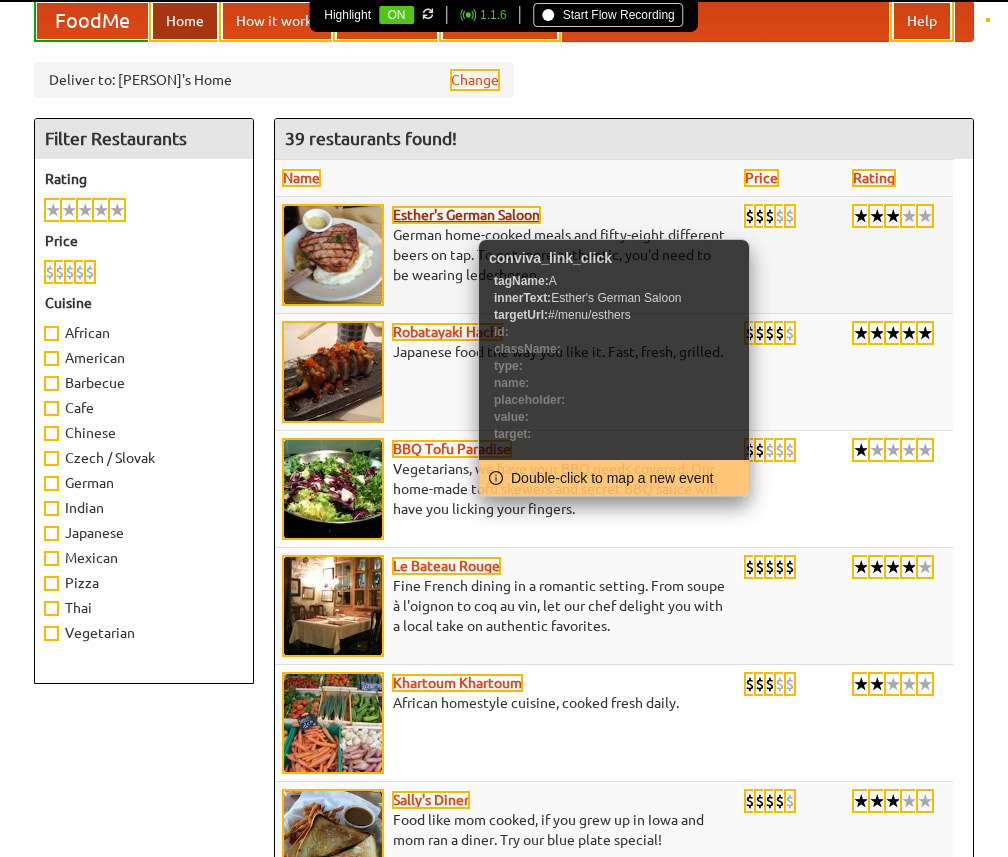 click on "Esther's German Saloon" at bounding box center [466, 215] 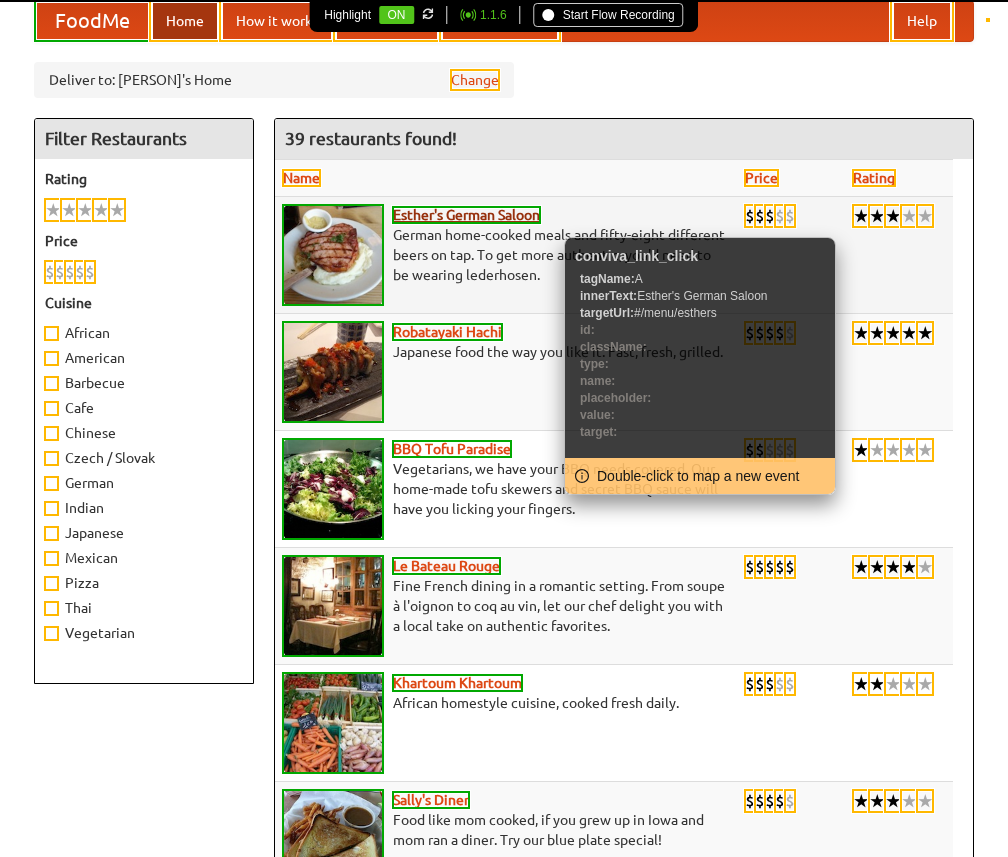 click on "Esther's German Saloon" at bounding box center [466, 215] 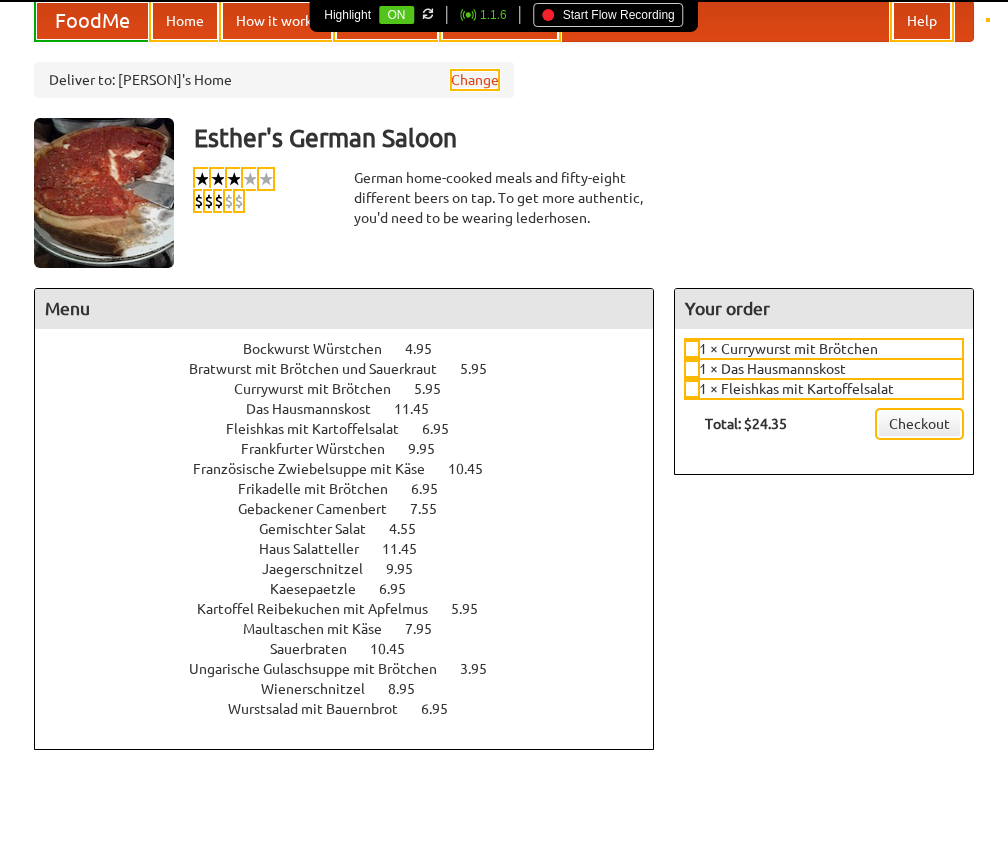 click on "Start Flow Recording" at bounding box center [609, 15] 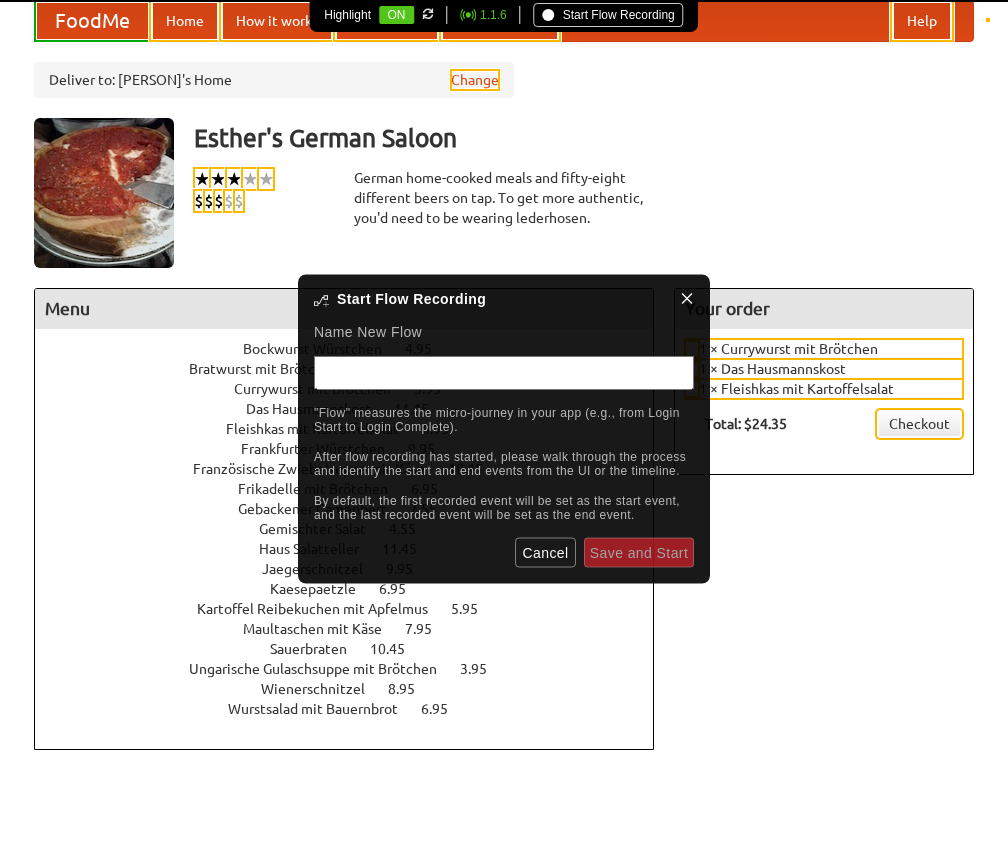 click at bounding box center (504, 372) 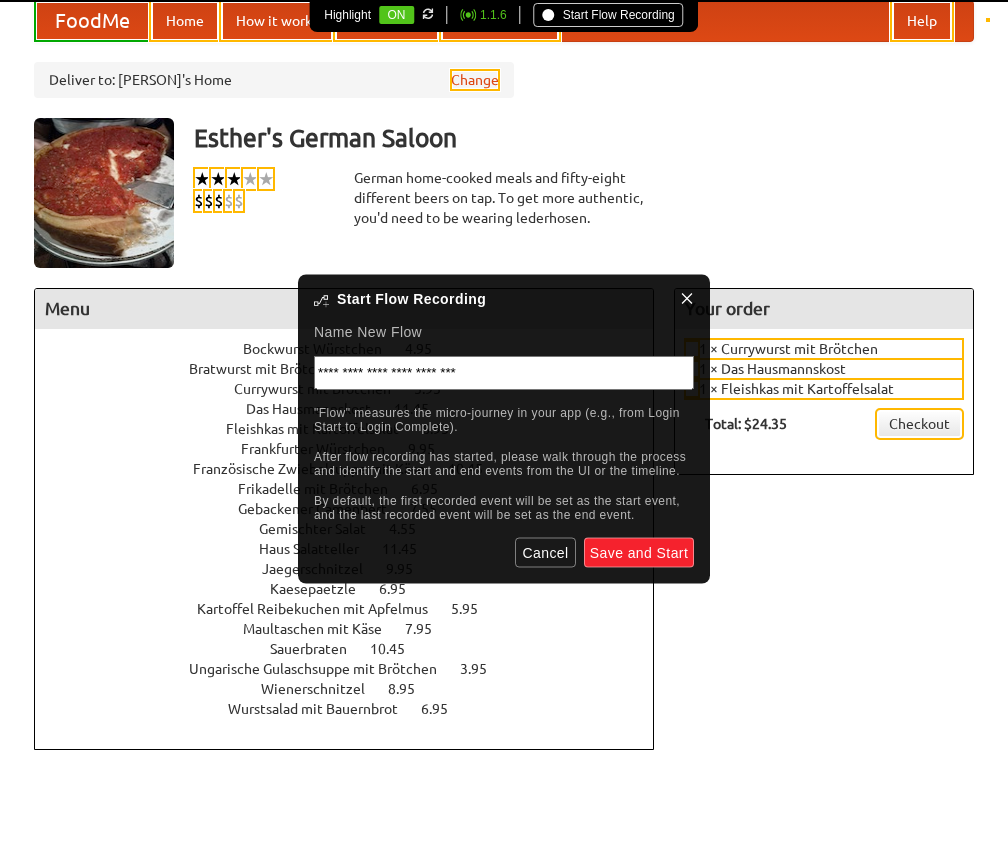 type on "**********" 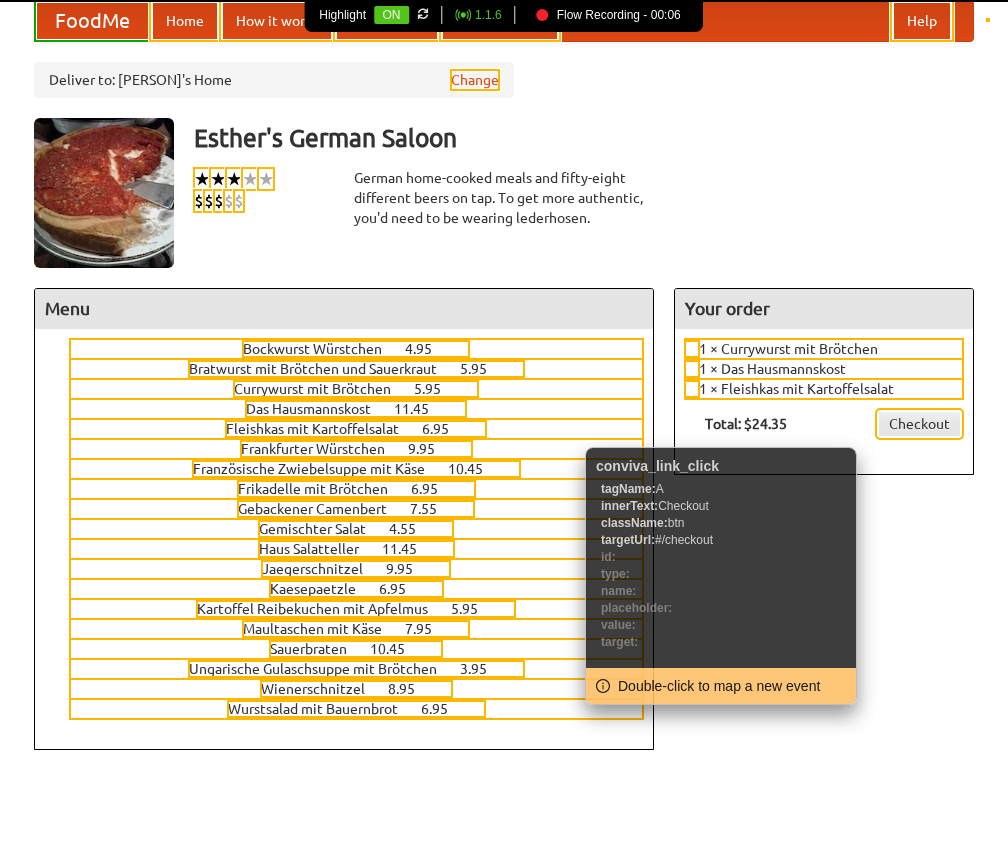 click on "Checkout" at bounding box center [919, 424] 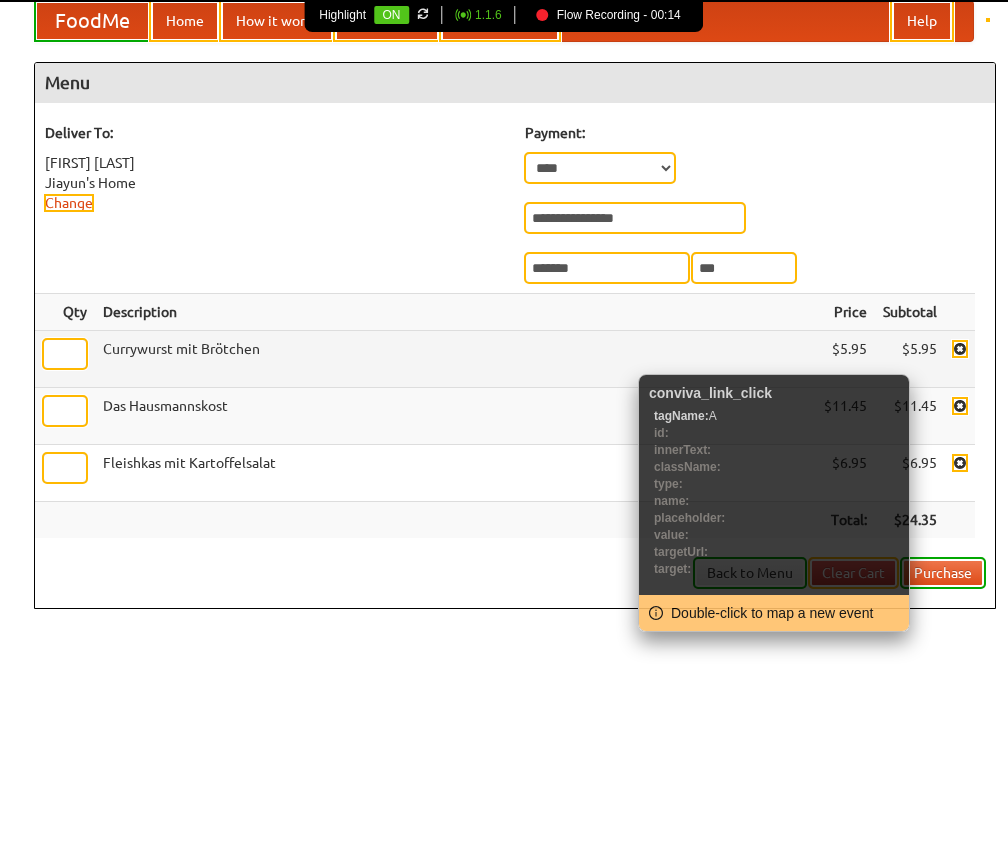 click at bounding box center (960, 349) 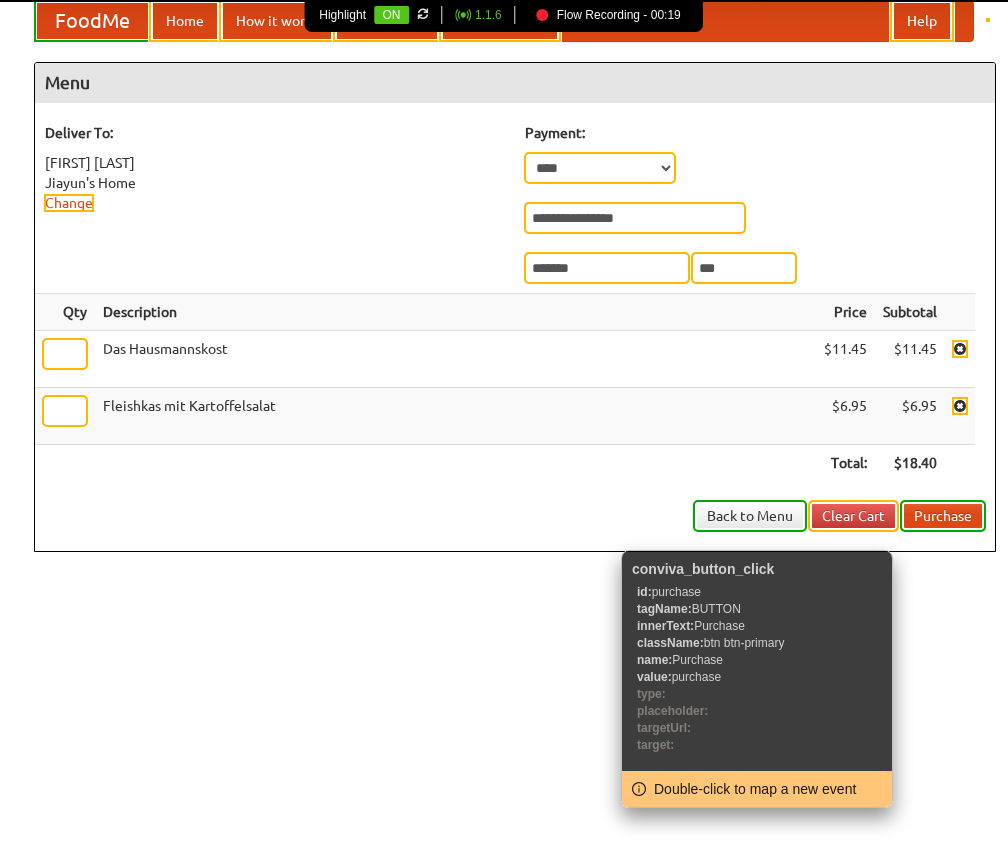 click on "Purchase" at bounding box center (943, 516) 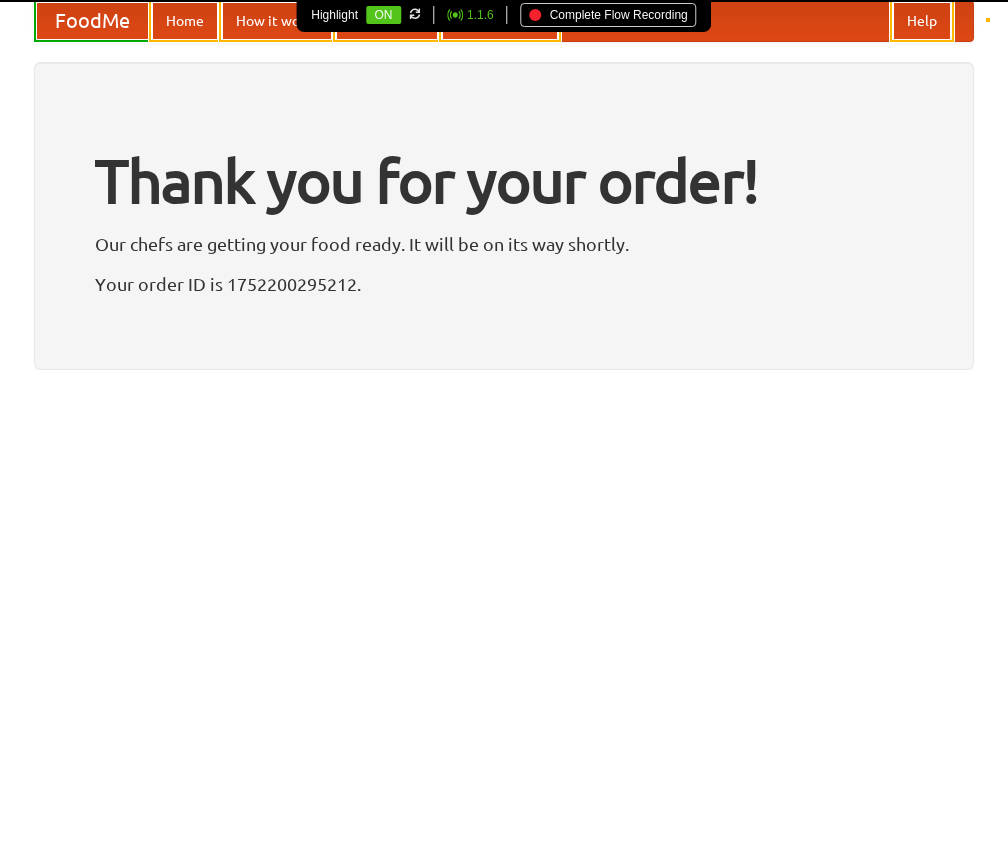 click on "Complete Flow Recording" at bounding box center (609, 15) 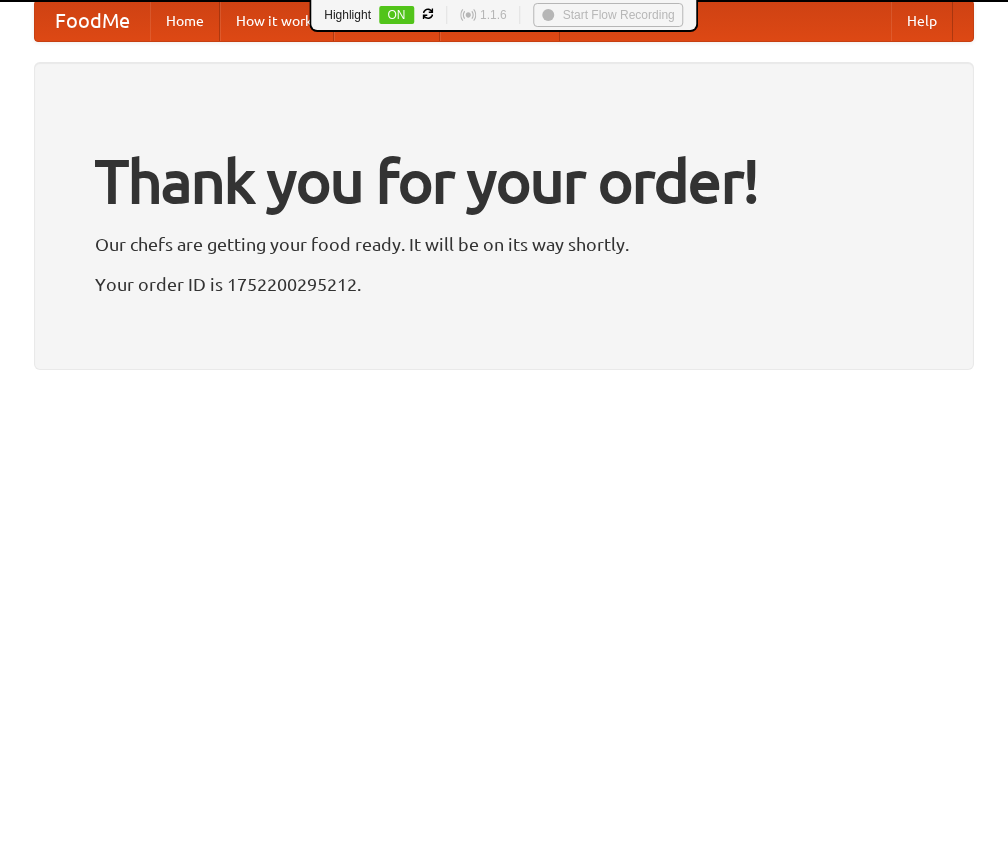 click on "FoodMe" at bounding box center [92, 21] 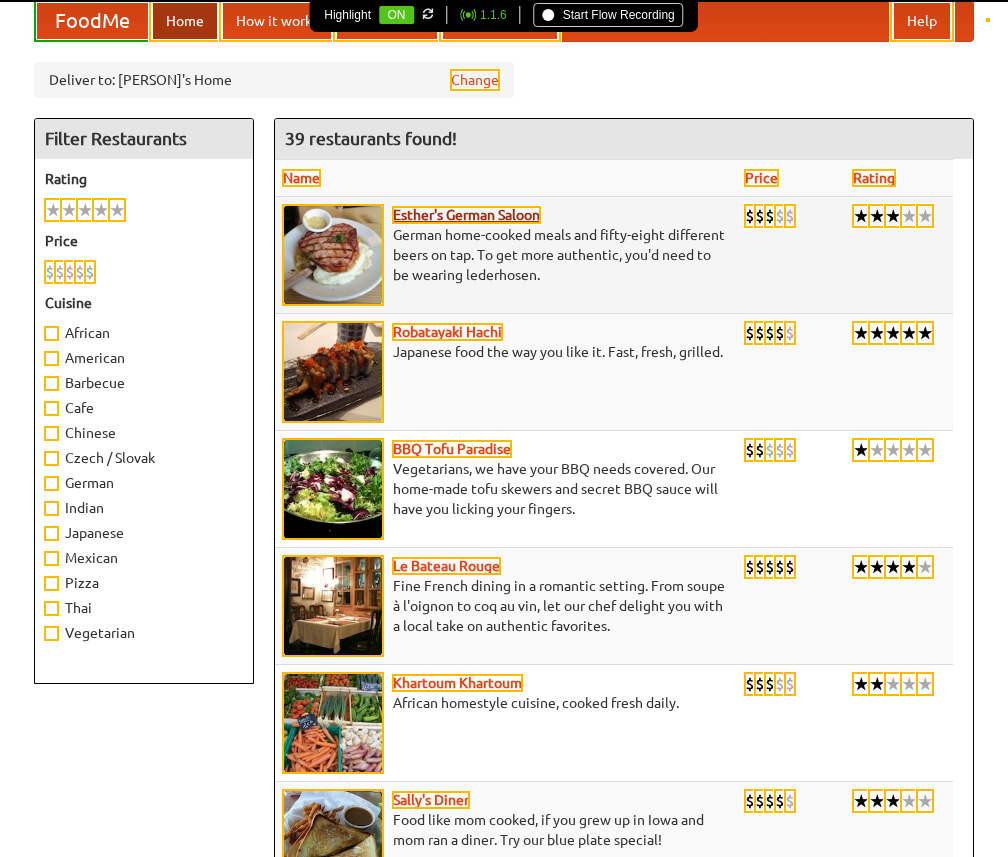 click on "Esther's German Saloon" at bounding box center (466, 215) 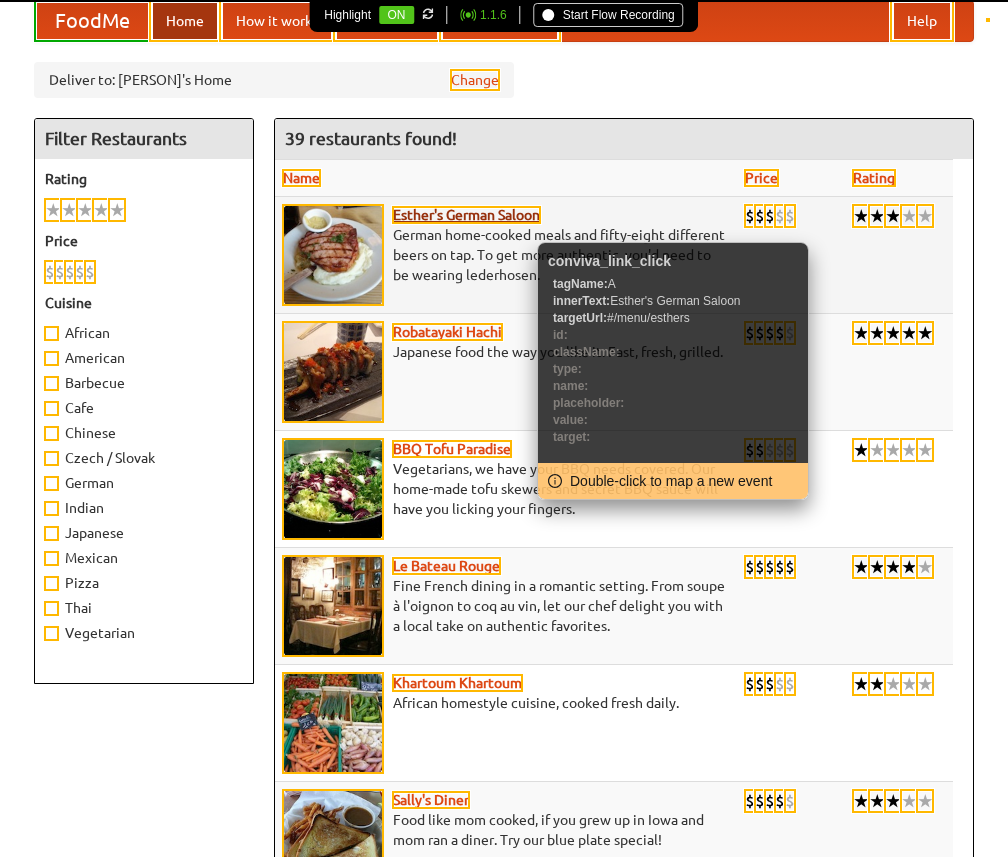 click on "Esther's German Saloon" at bounding box center (466, 215) 